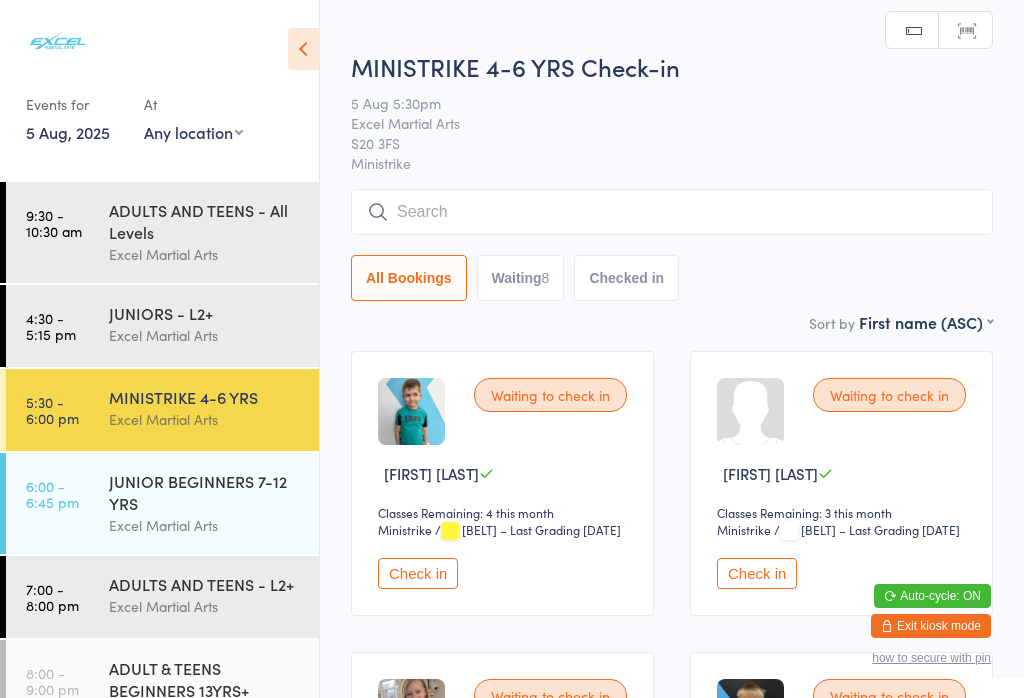 scroll, scrollTop: 0, scrollLeft: 0, axis: both 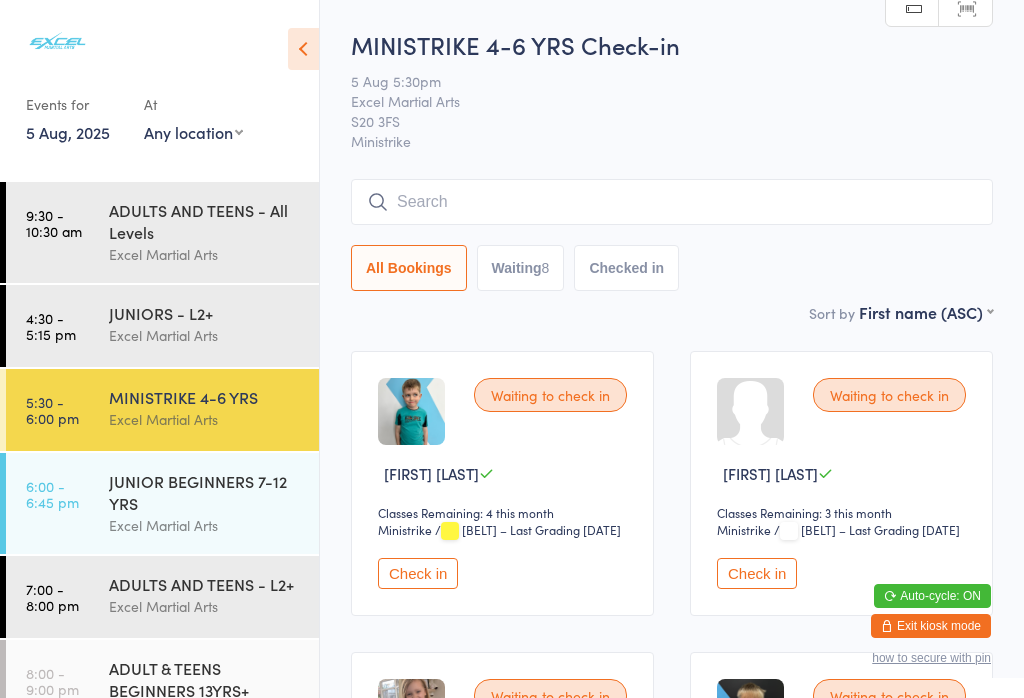 click on "[TIME] - [TIME]" at bounding box center (52, 410) 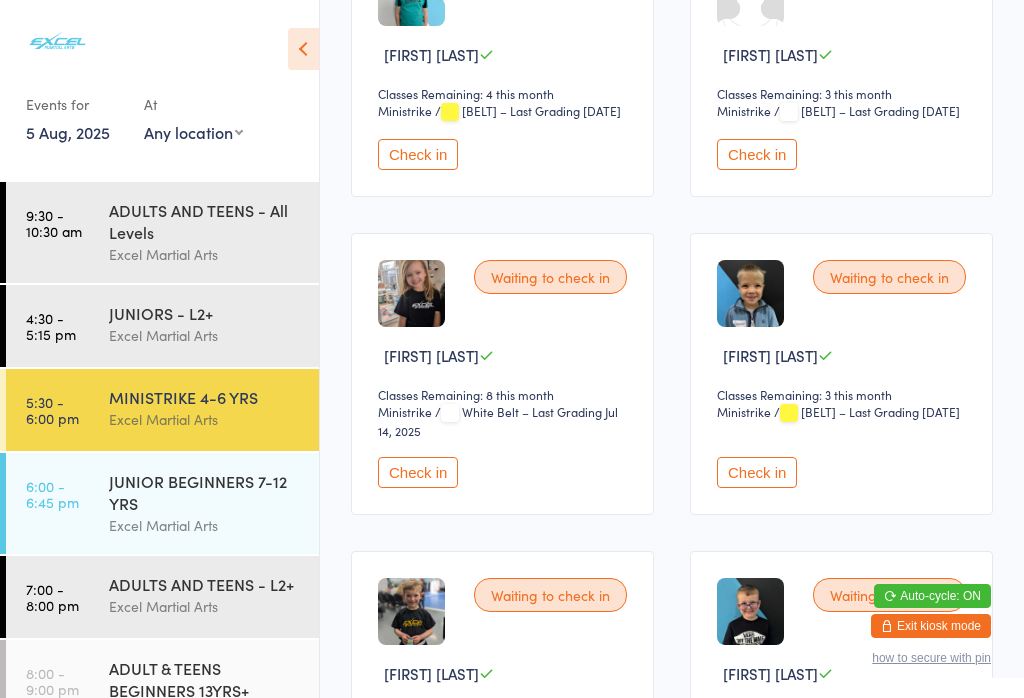 scroll, scrollTop: 420, scrollLeft: 0, axis: vertical 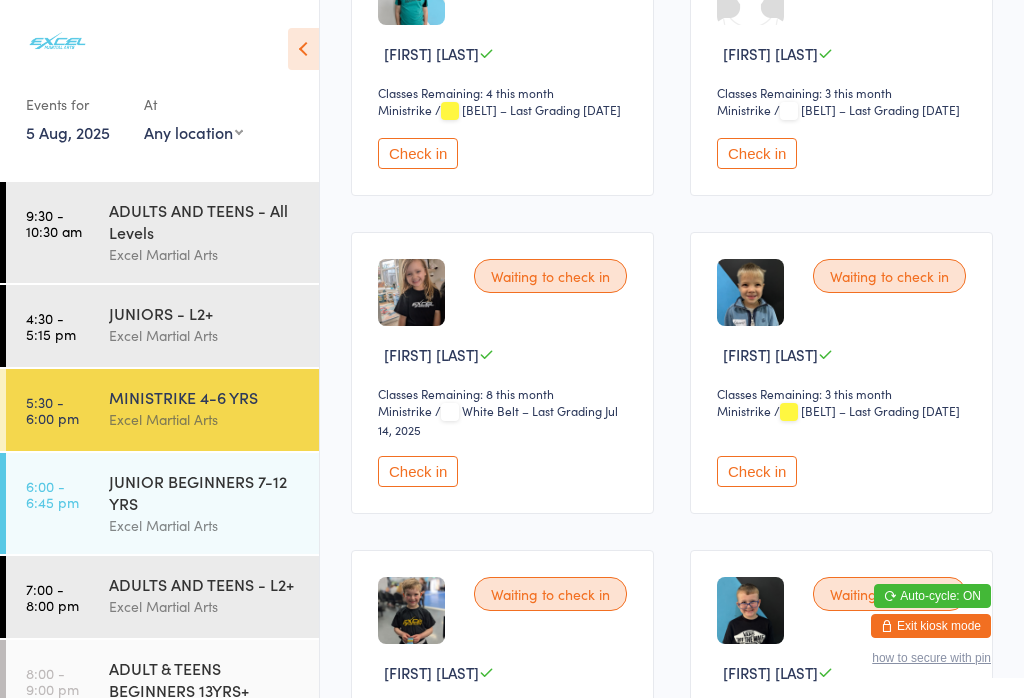 click at bounding box center (411, 292) 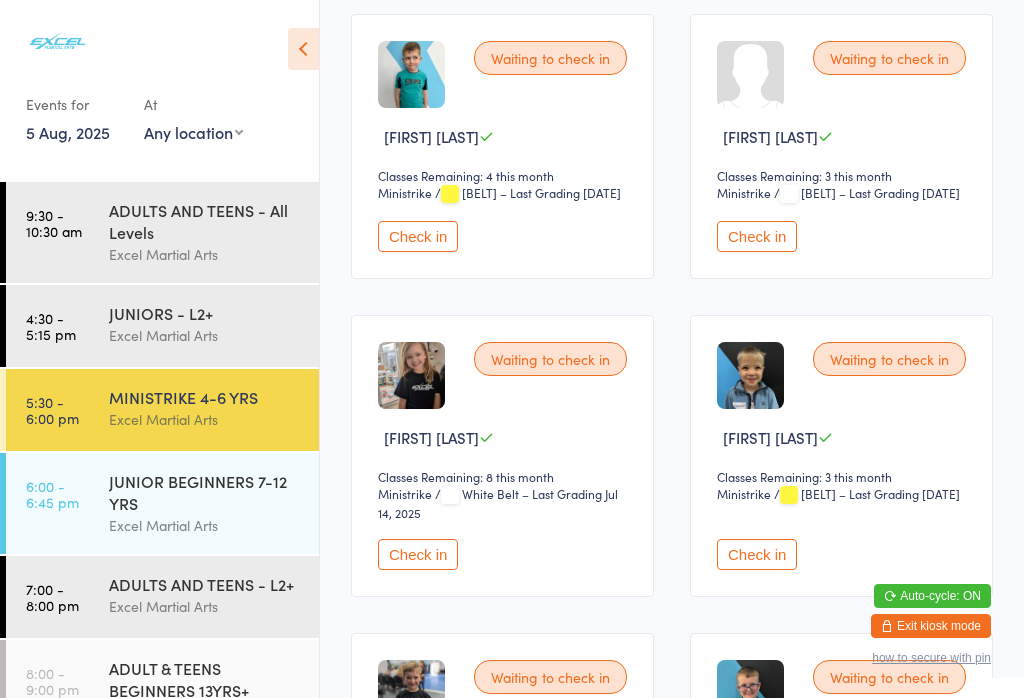 scroll, scrollTop: 336, scrollLeft: 0, axis: vertical 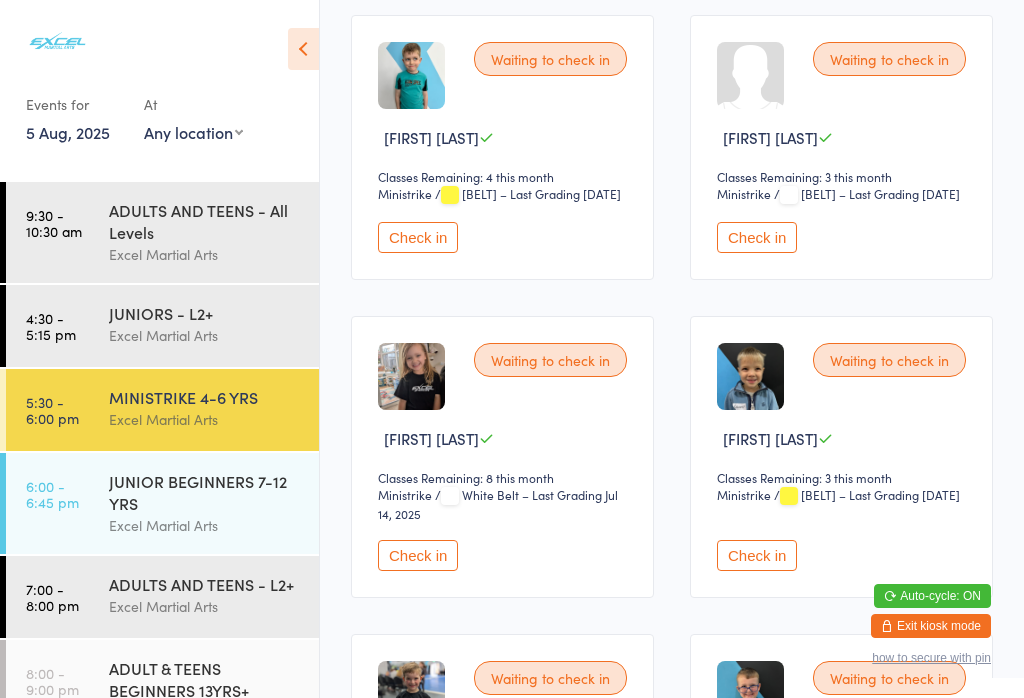 click on "Check in" at bounding box center (418, 555) 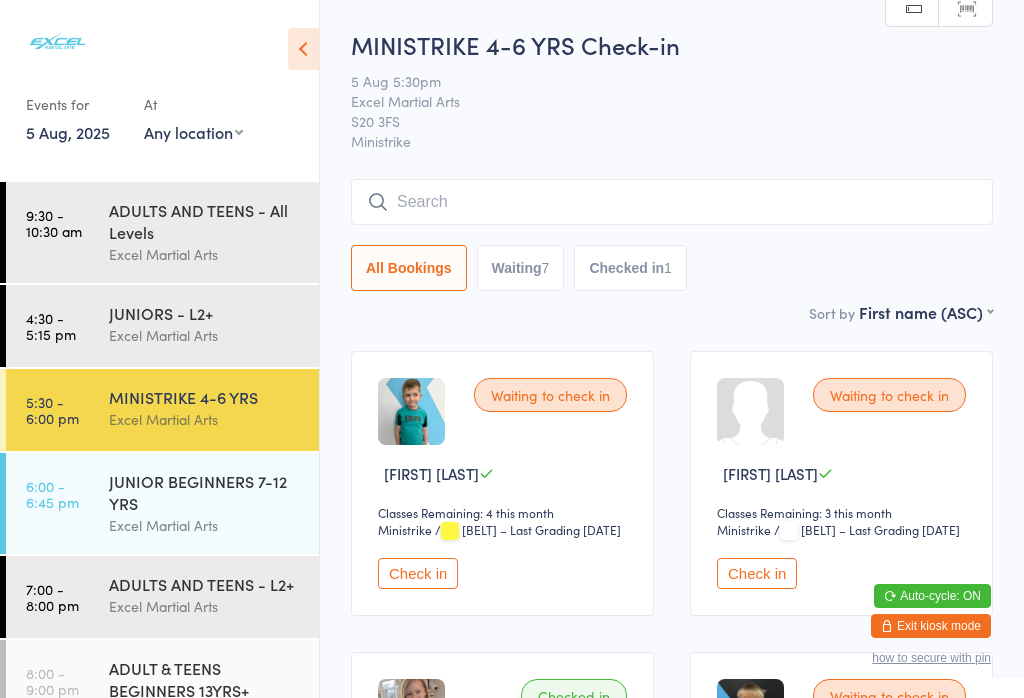 scroll, scrollTop: 0, scrollLeft: 0, axis: both 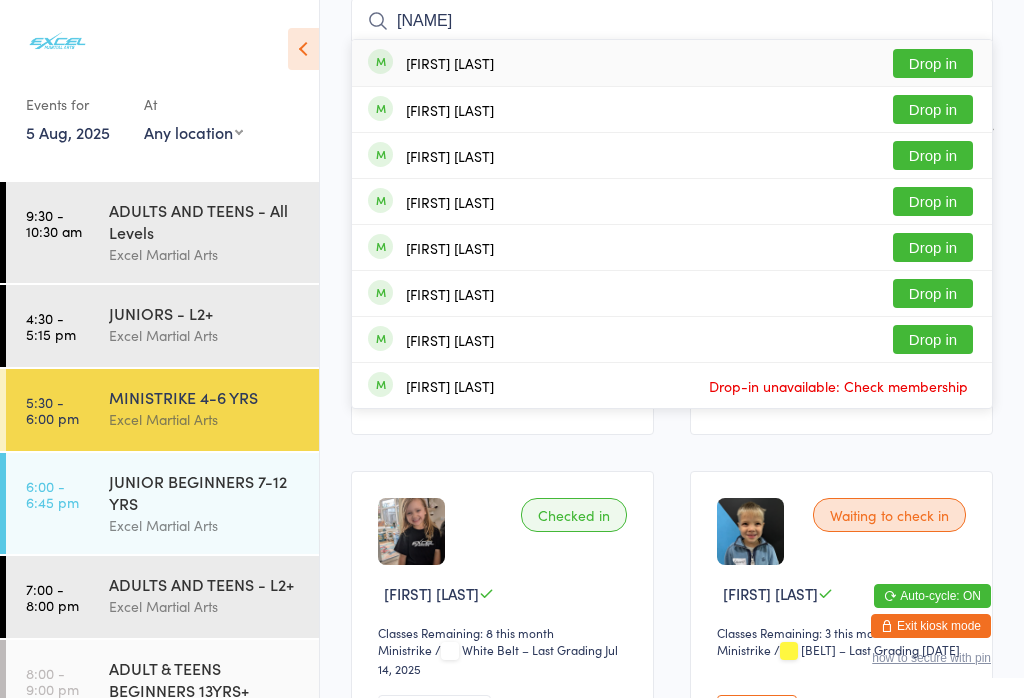 type on "[NAME]" 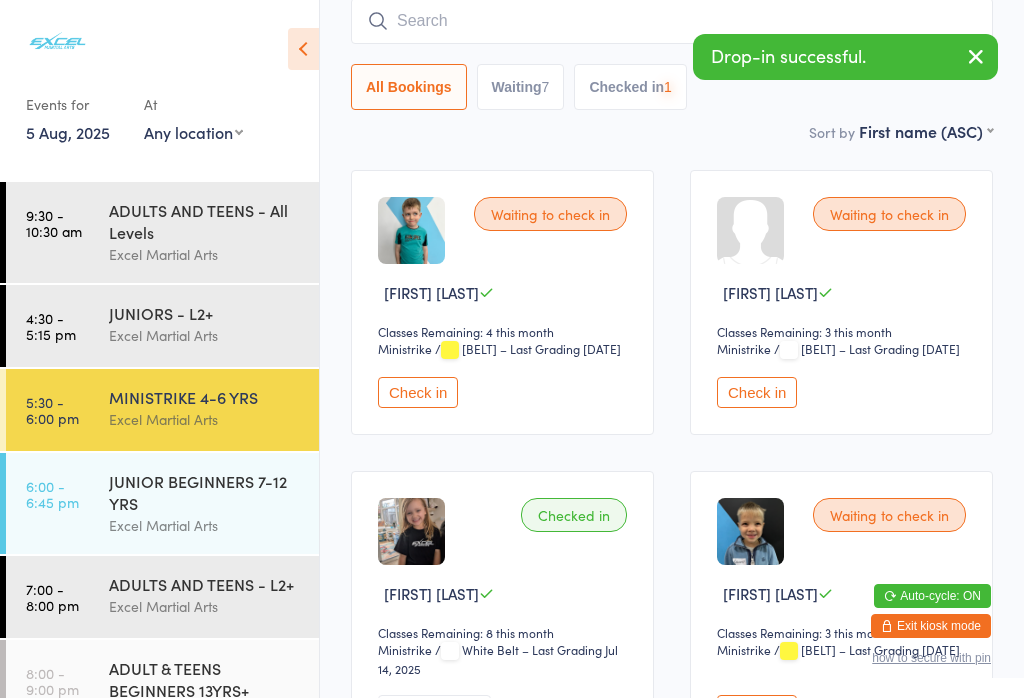 click on "Waiting  7" at bounding box center (521, 87) 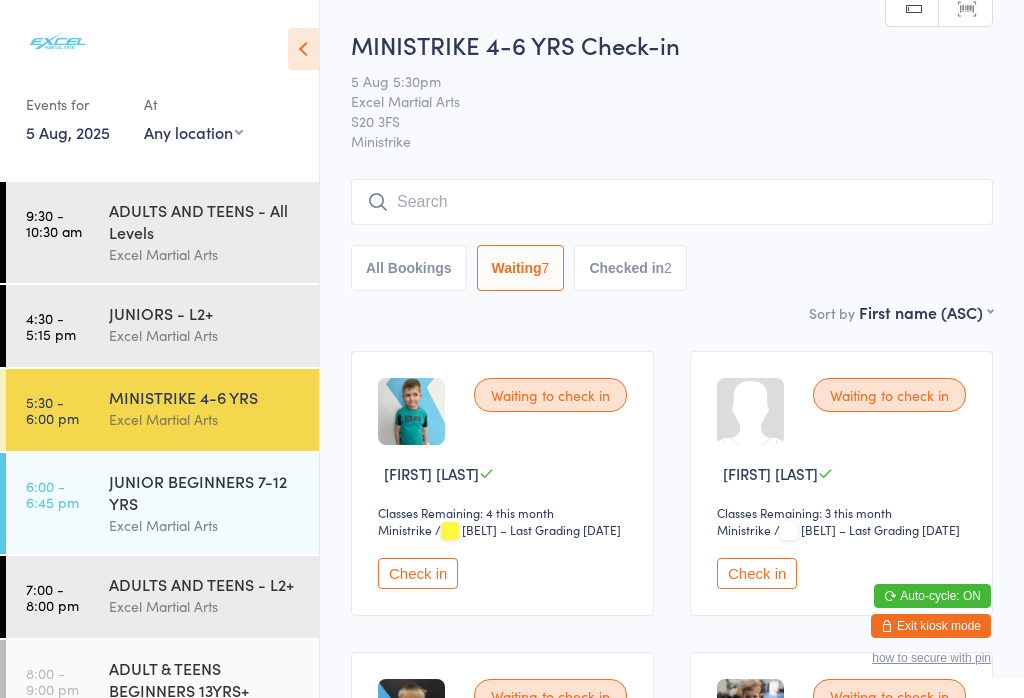 scroll, scrollTop: 0, scrollLeft: 0, axis: both 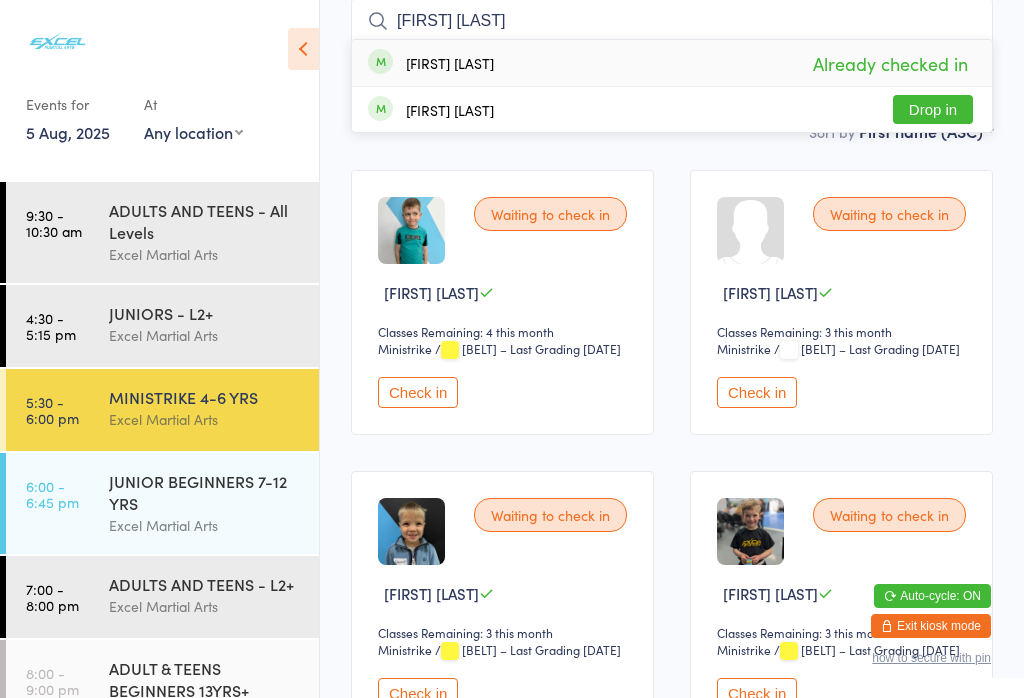 type on "[FIRST] [LAST]" 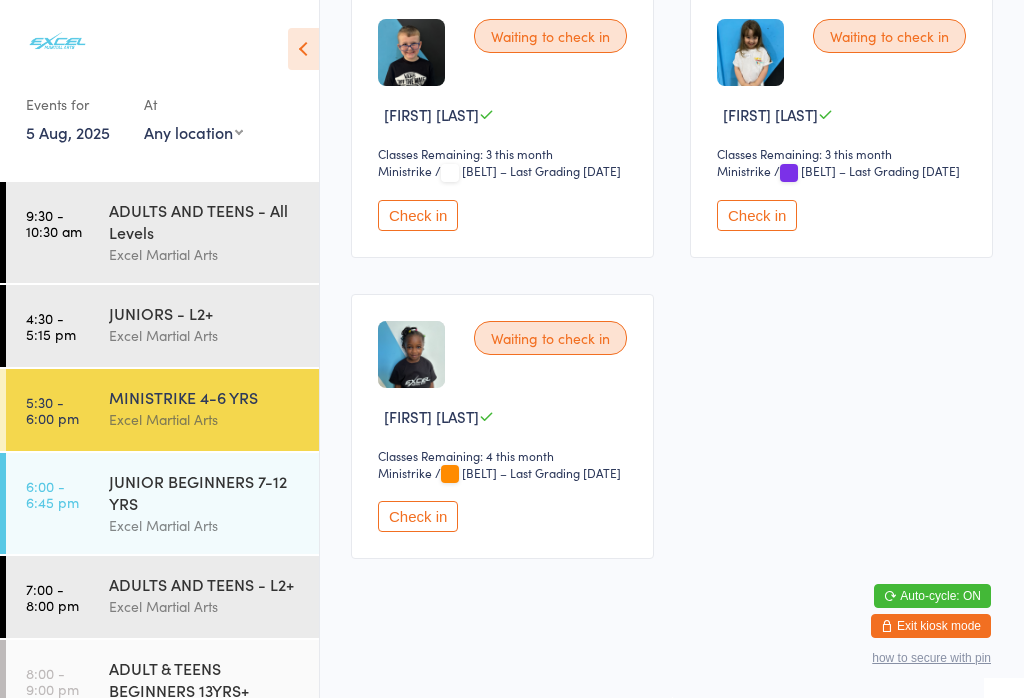 scroll, scrollTop: 1070, scrollLeft: 0, axis: vertical 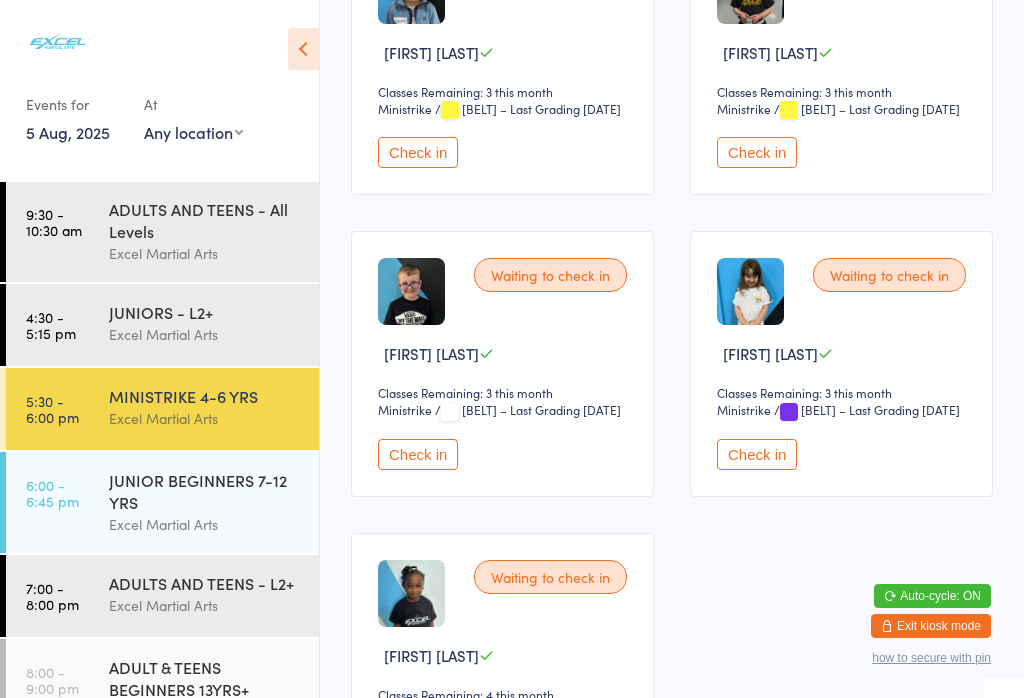 click on "Check in" at bounding box center (418, 454) 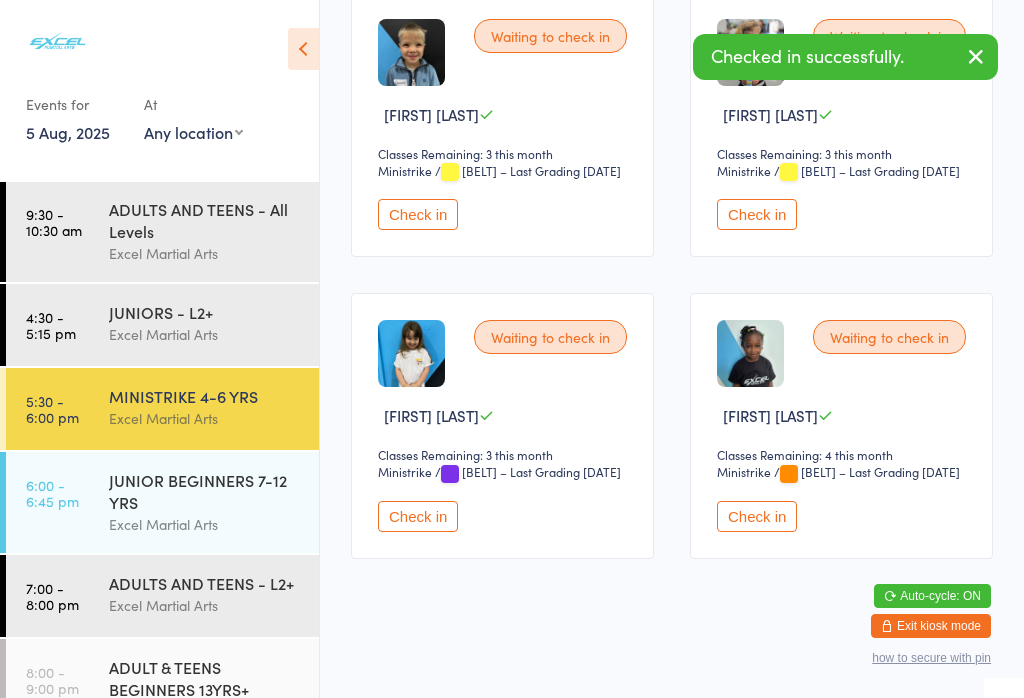 scroll, scrollTop: 711, scrollLeft: 0, axis: vertical 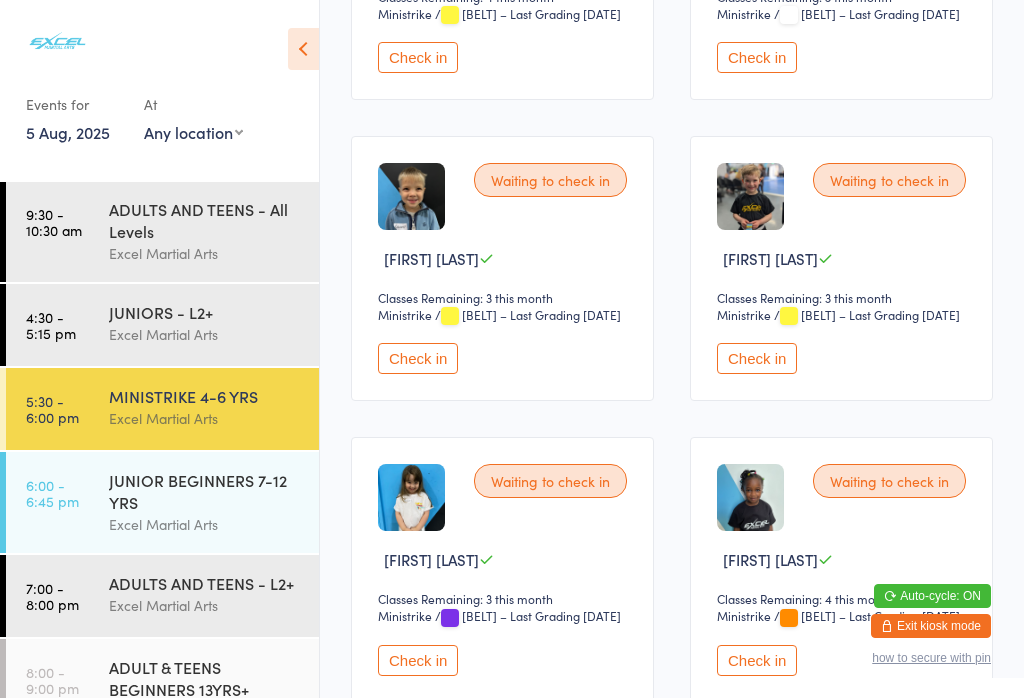 click on "Check in" at bounding box center [418, 358] 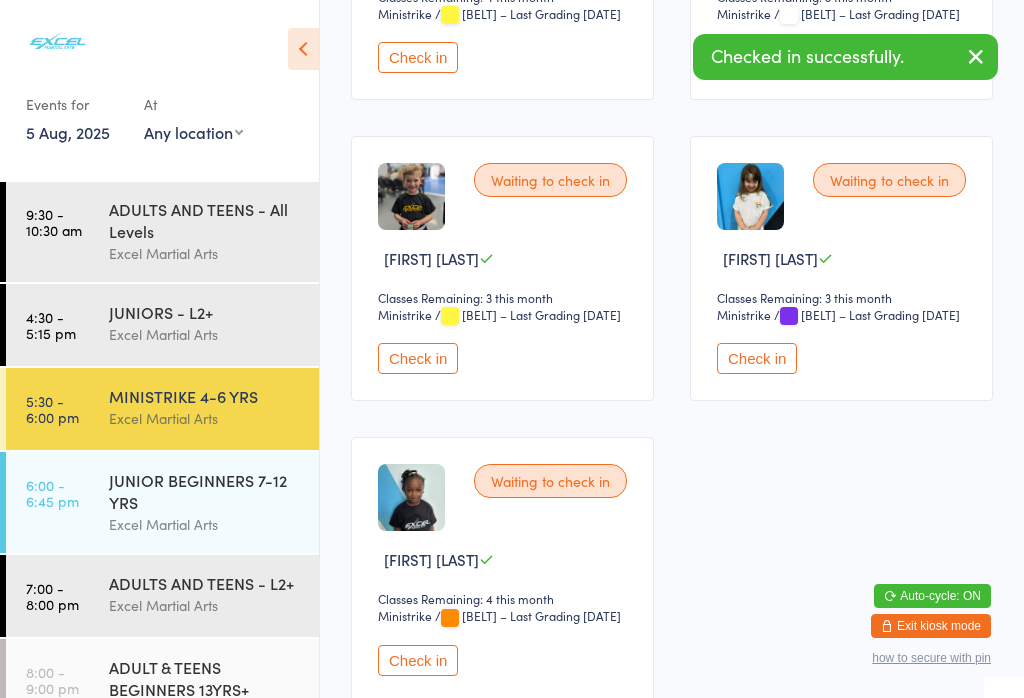 click on "JUNIOR BEGINNERS 7-12 YRS" at bounding box center (205, 491) 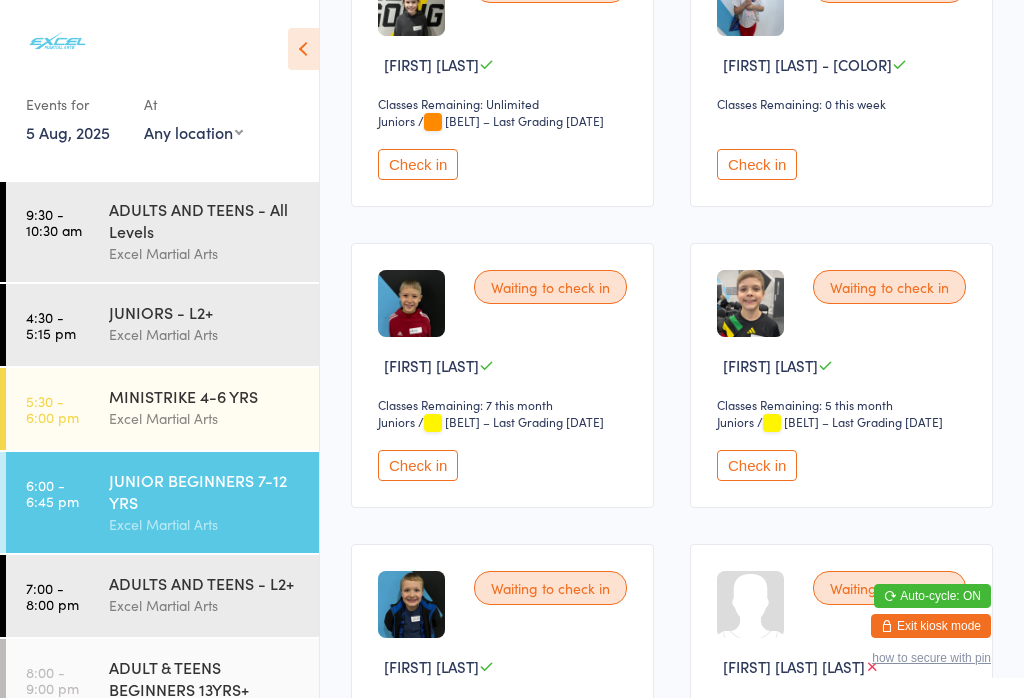 click on "Check in" at bounding box center (418, 465) 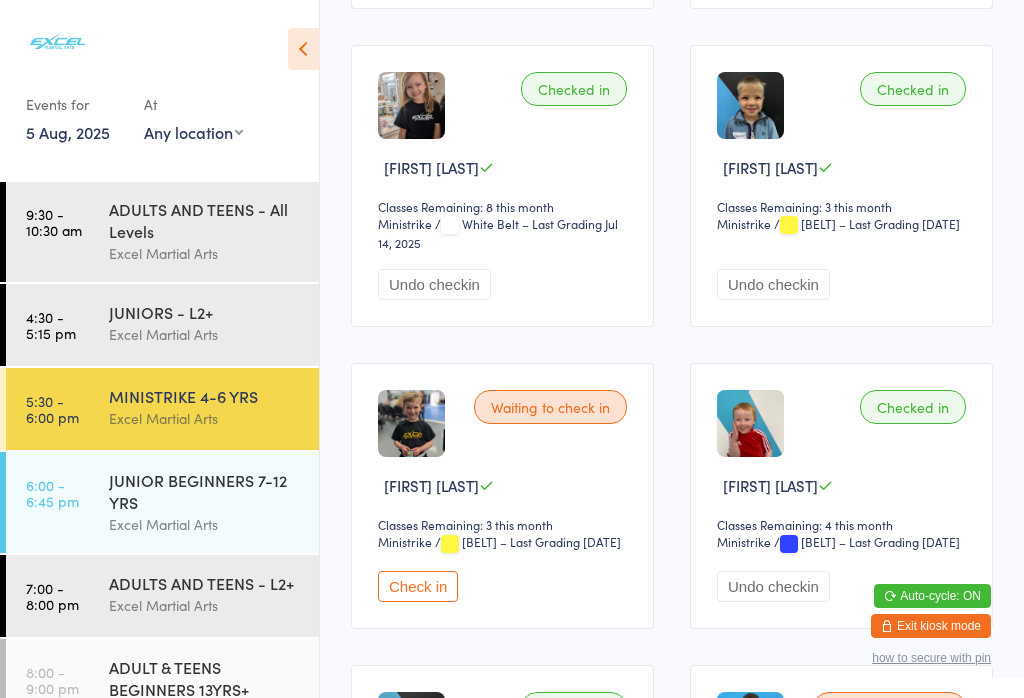 scroll, scrollTop: 619, scrollLeft: 0, axis: vertical 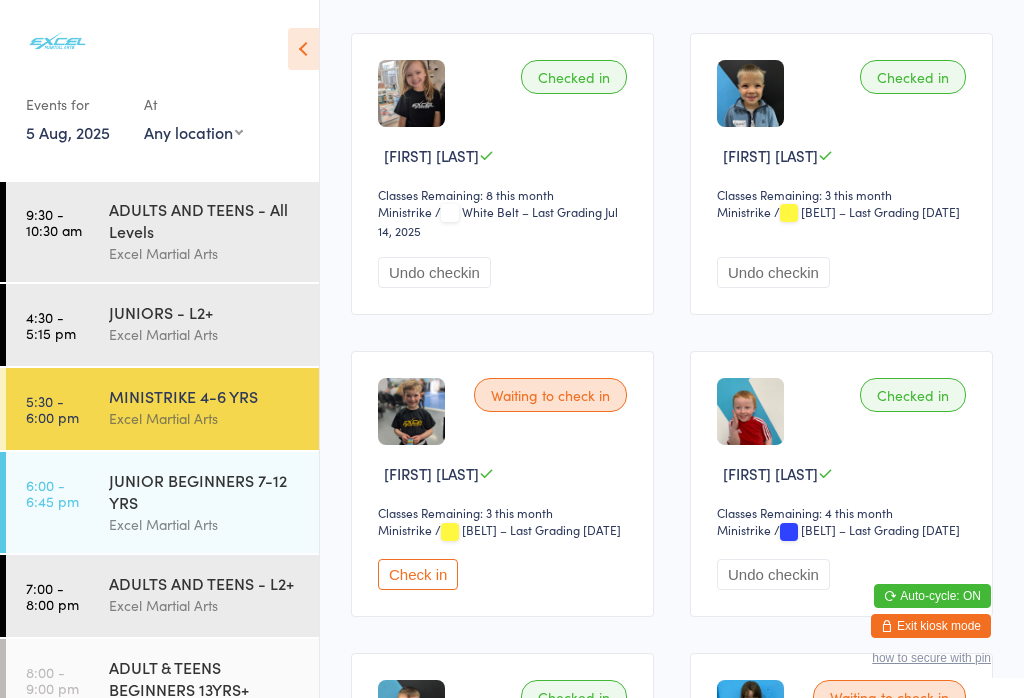 click on "Check in" at bounding box center (418, 574) 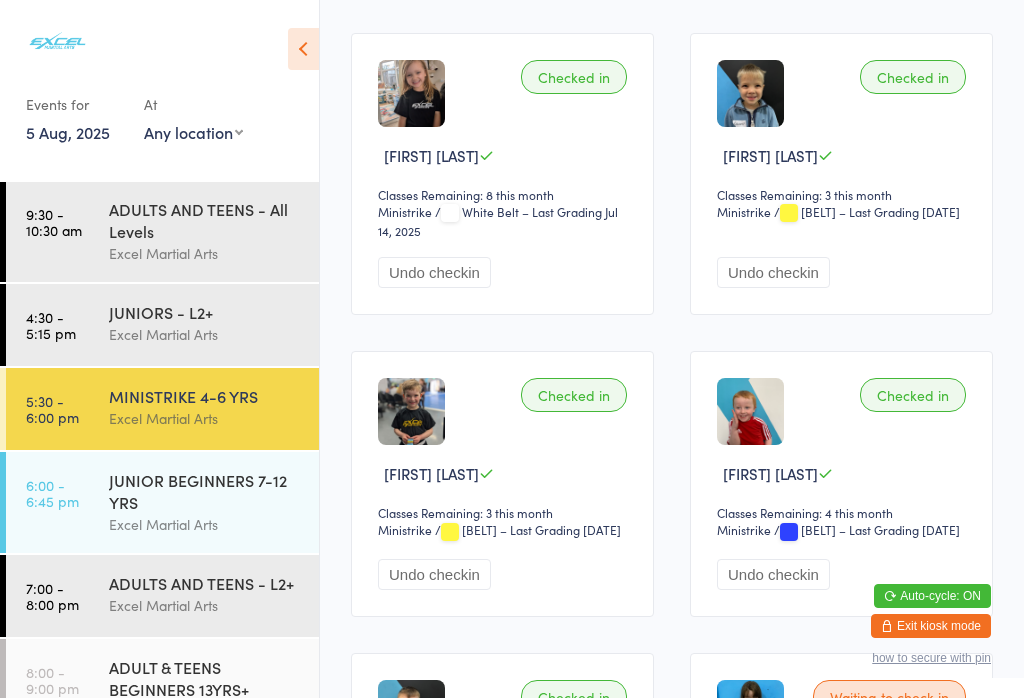 click on "[TIME] - [TIME] JUNIORS - L2+ Excel Martial Arts" at bounding box center (162, 325) 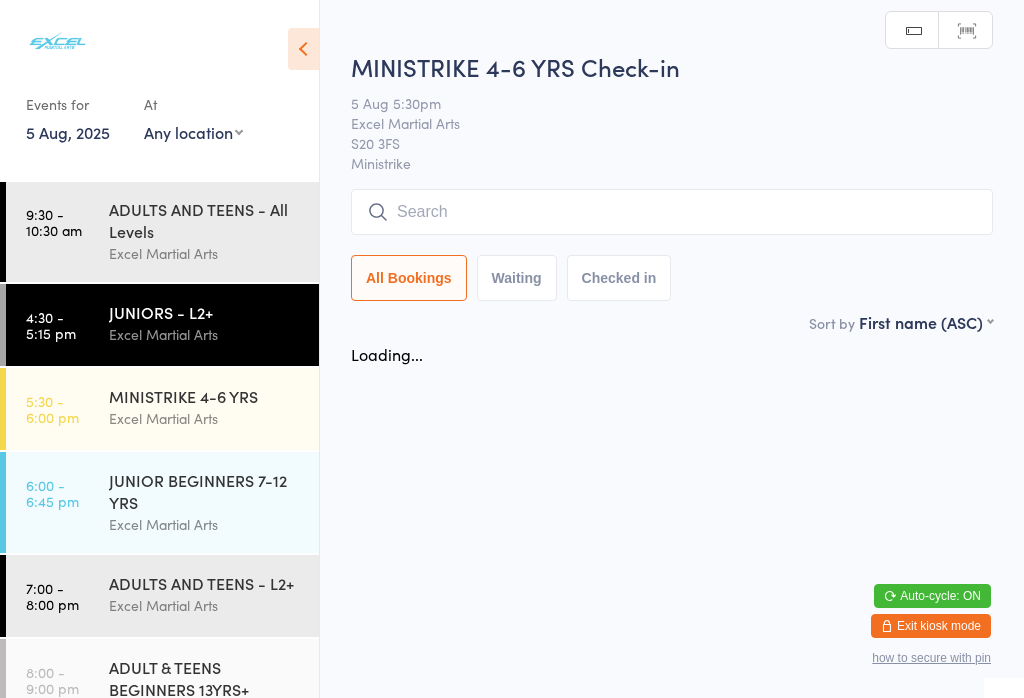 scroll, scrollTop: 0, scrollLeft: 0, axis: both 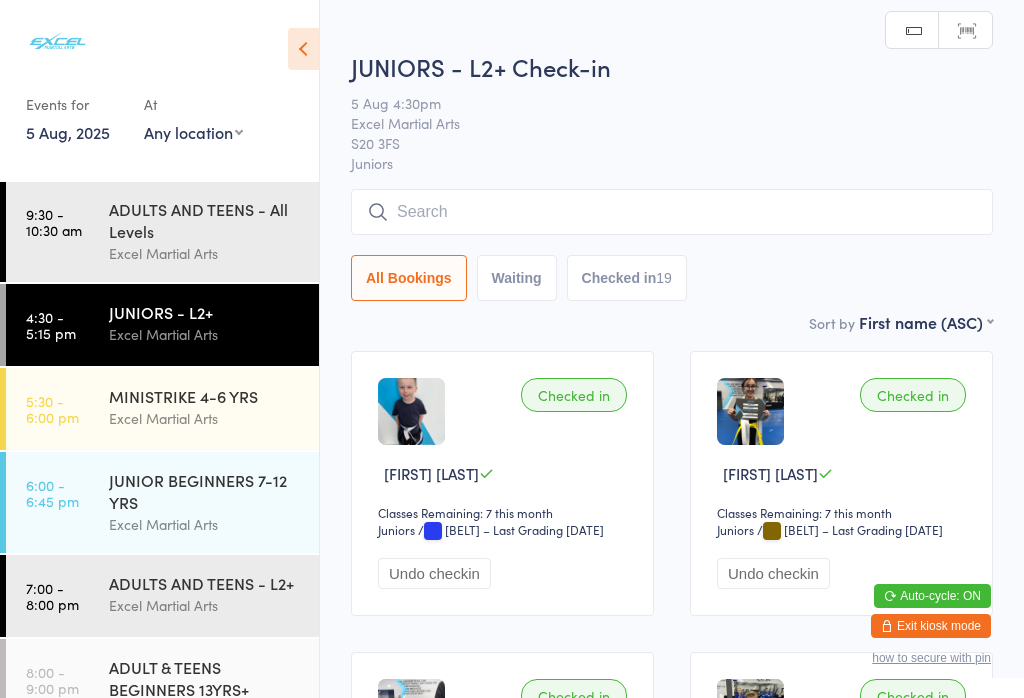 click on "6:00 - 6:45 pm" at bounding box center (52, 493) 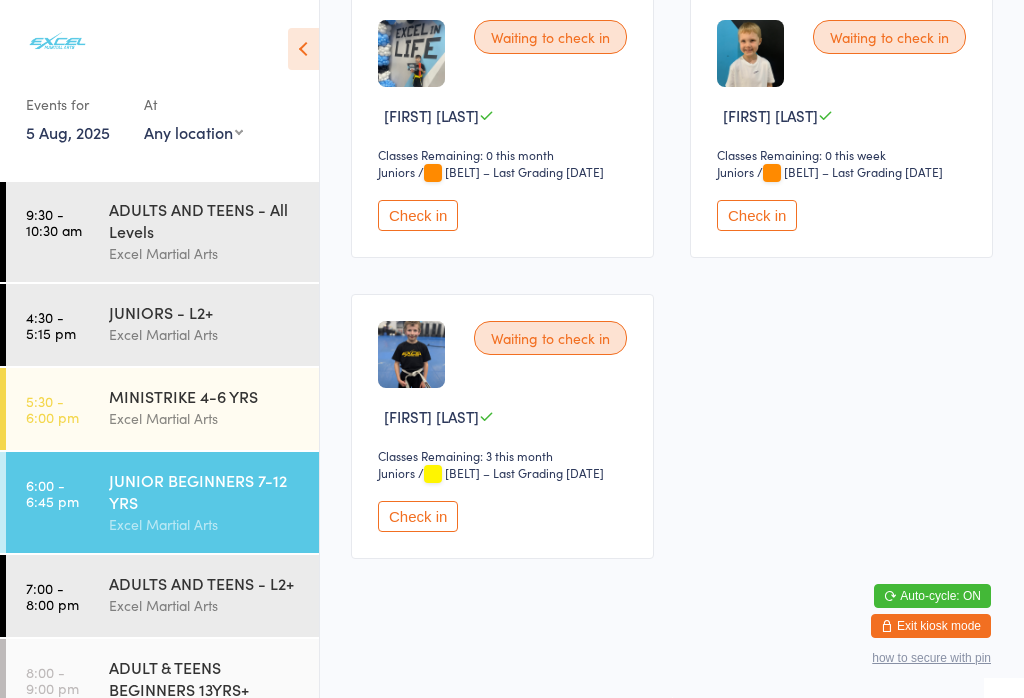 scroll, scrollTop: 1686, scrollLeft: 0, axis: vertical 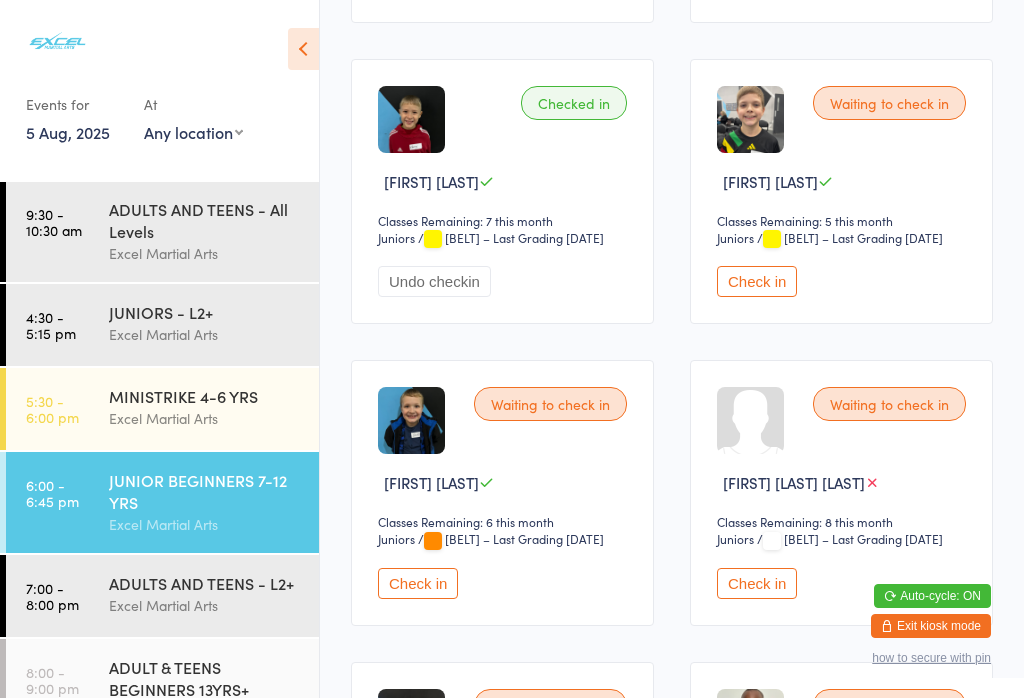 click on "JUNIORS - L2+" at bounding box center (205, 312) 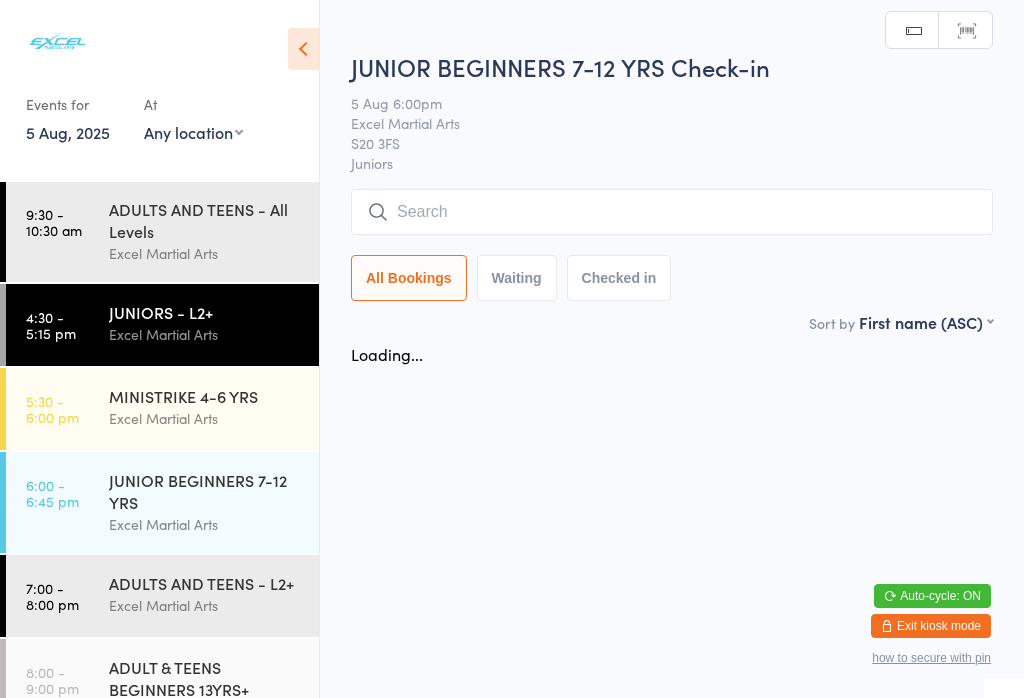scroll, scrollTop: 0, scrollLeft: 0, axis: both 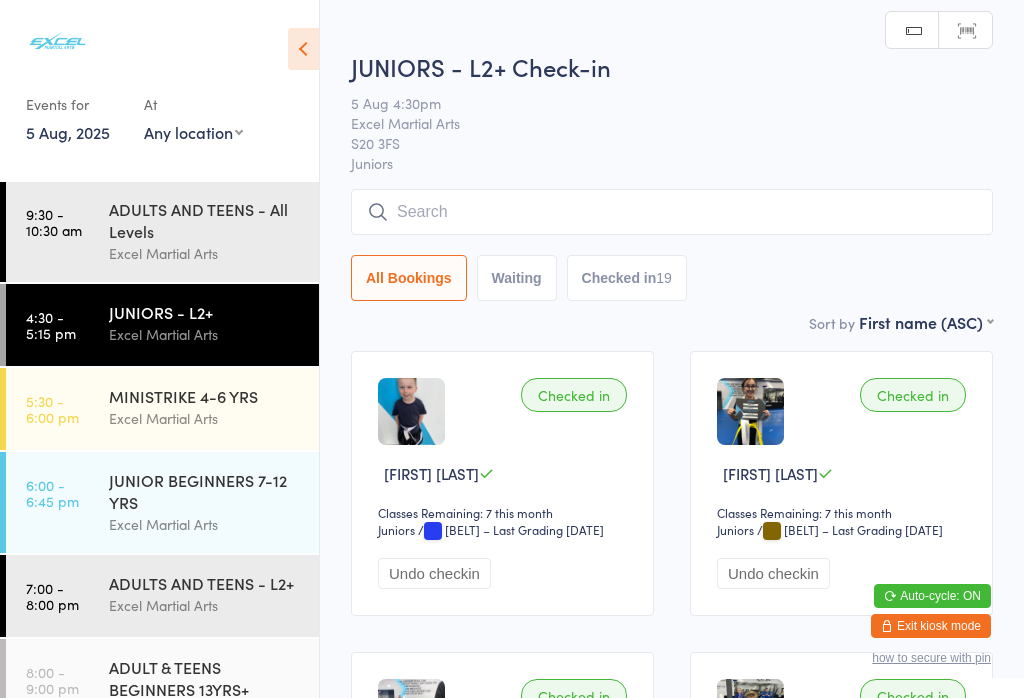 click on "Waiting" at bounding box center (517, 278) 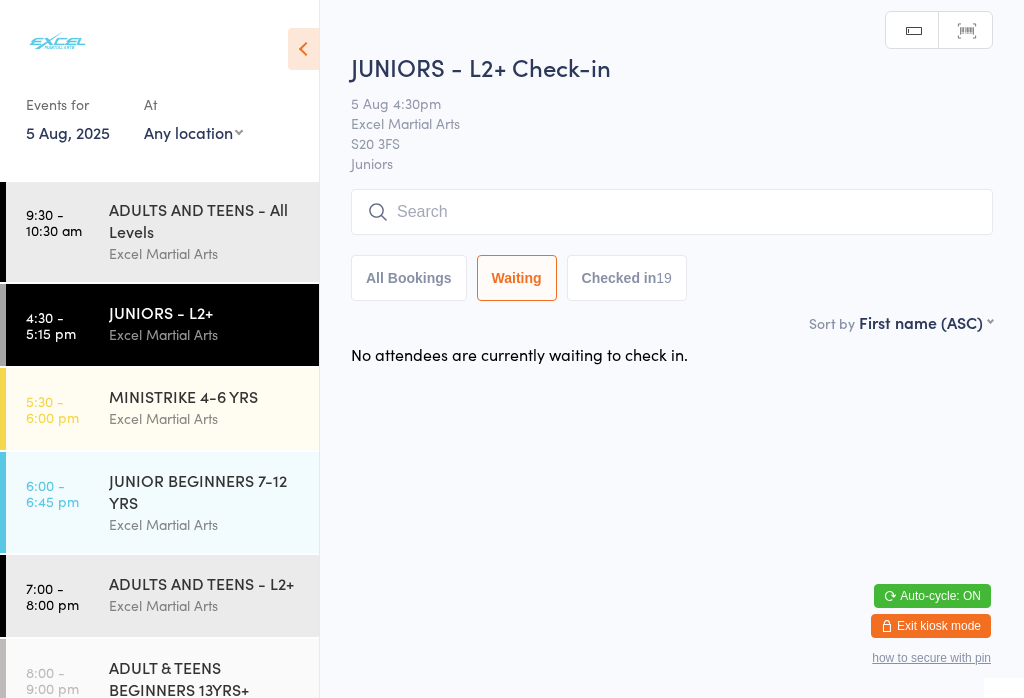 scroll, scrollTop: 0, scrollLeft: 0, axis: both 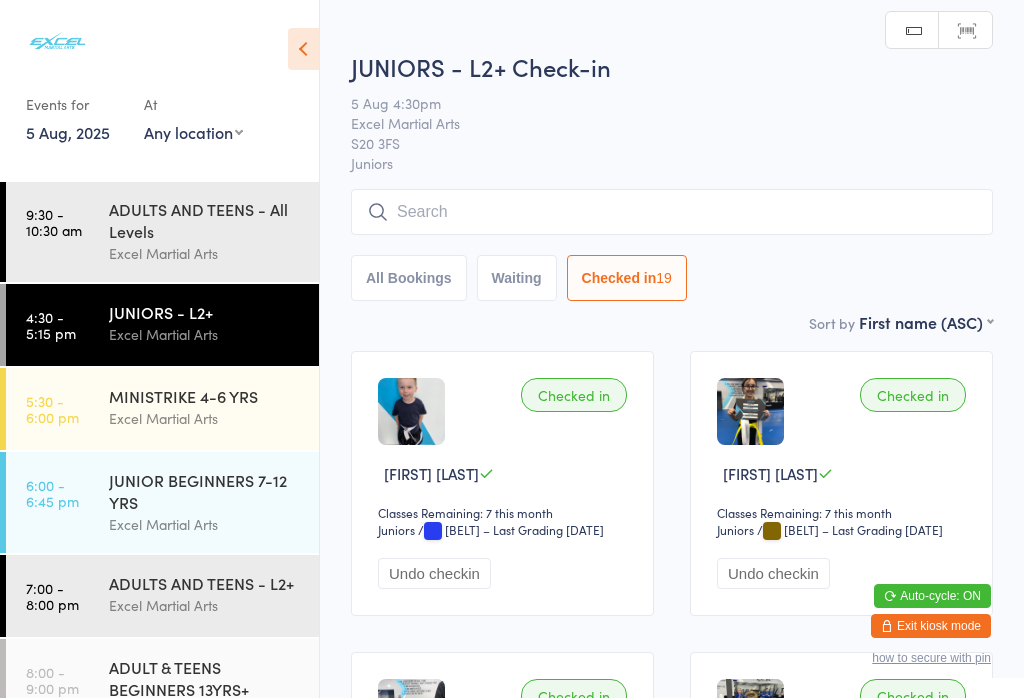 click on "MINISTRIKE 4-6 YRS Excel Martial Arts" at bounding box center (214, 407) 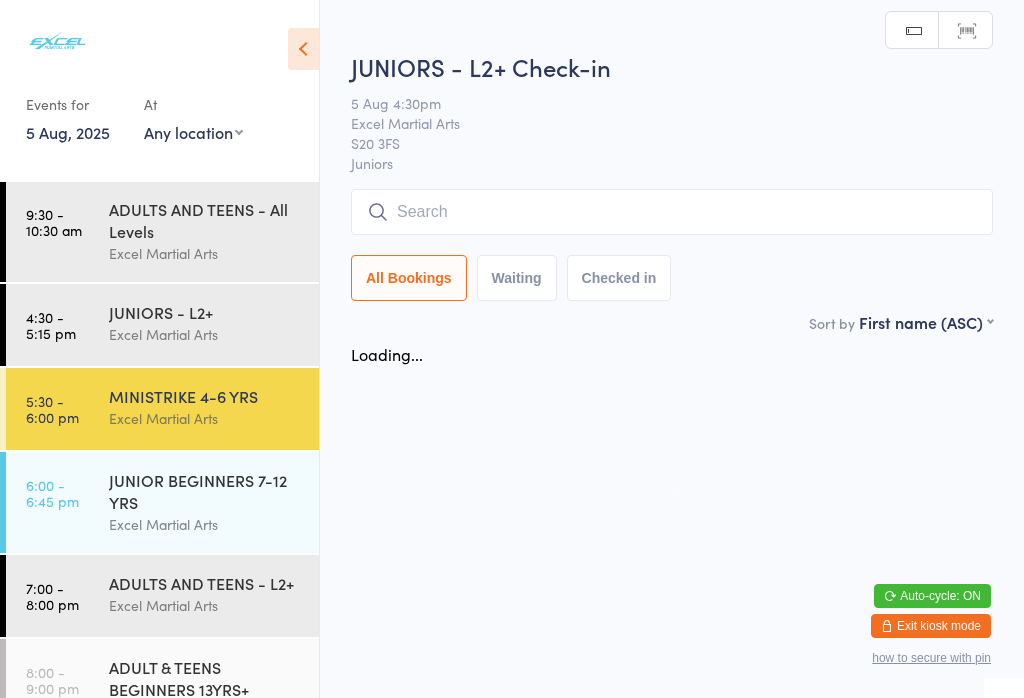 click on "Waiting" at bounding box center [517, 278] 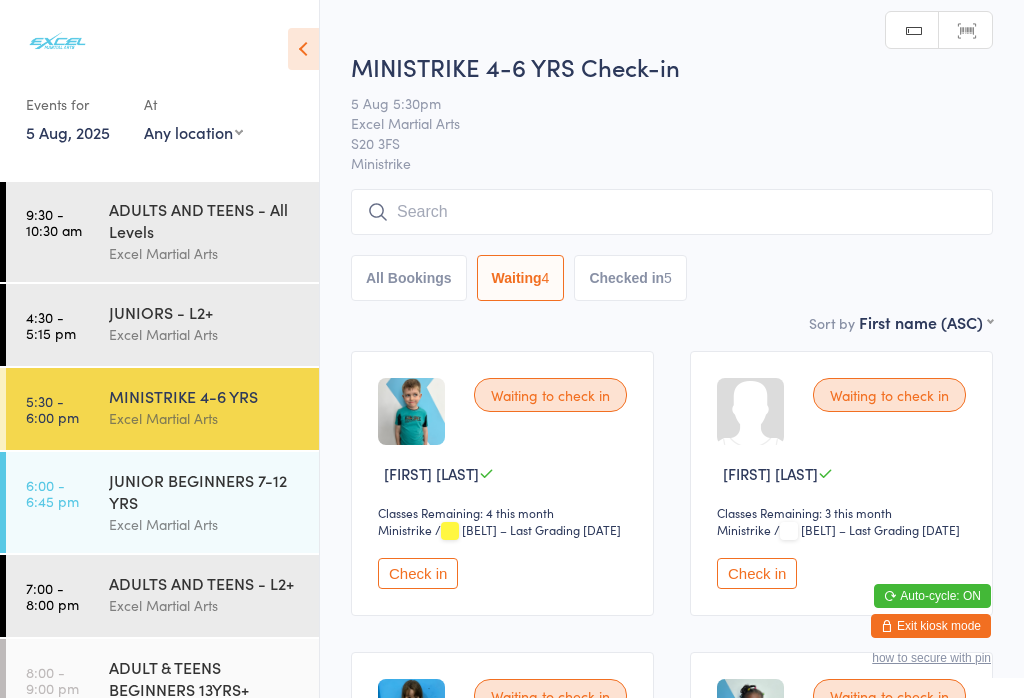 click at bounding box center (303, 49) 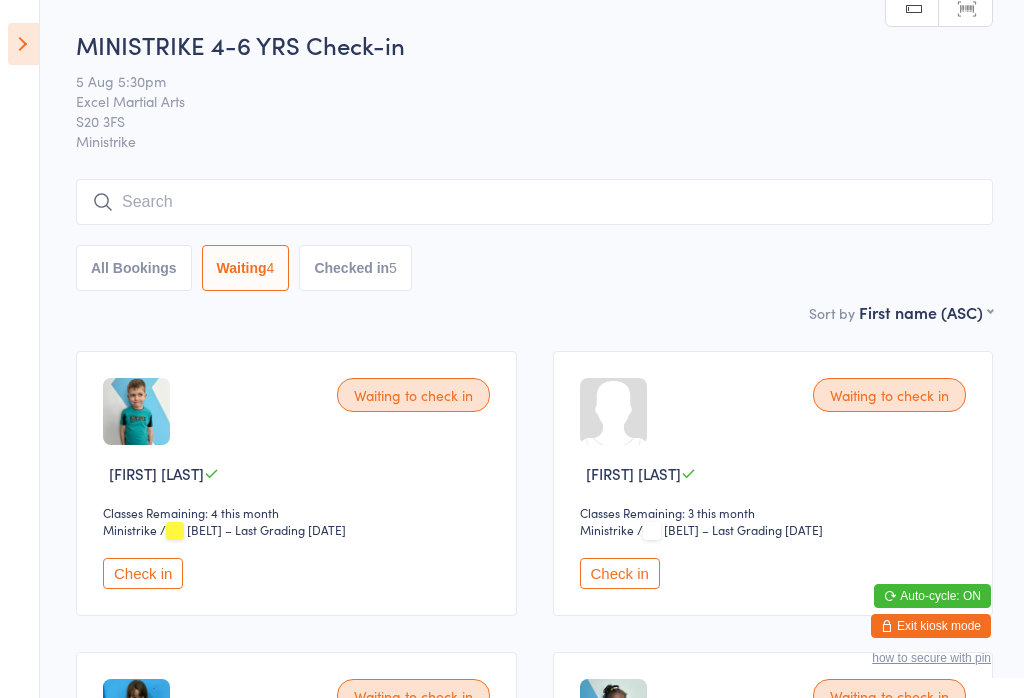 click on "Check in" at bounding box center (620, 573) 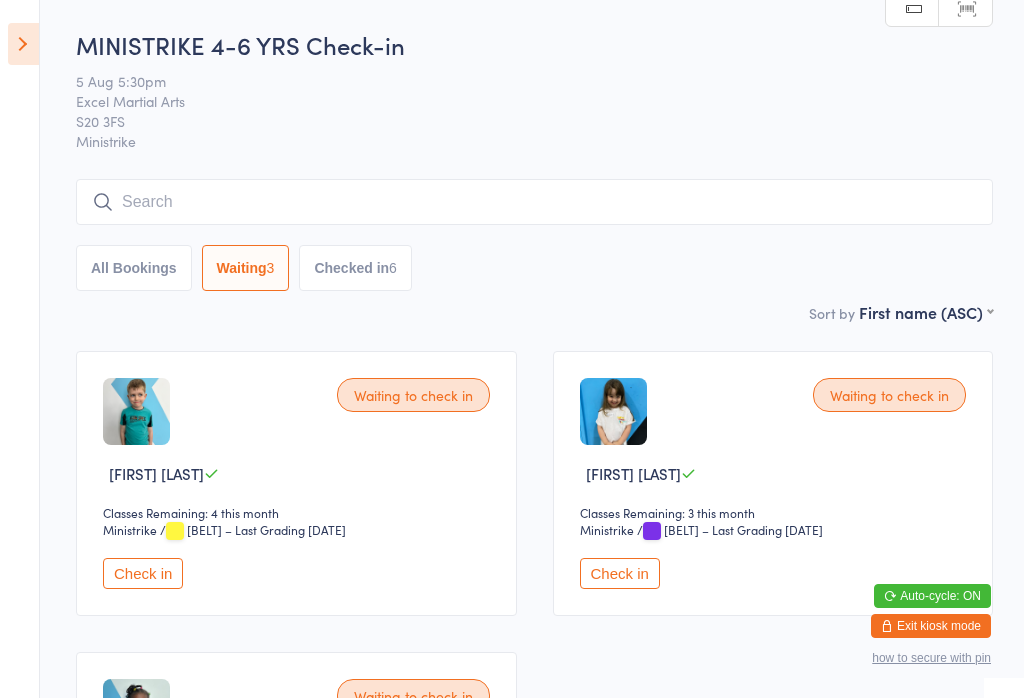 scroll, scrollTop: 0, scrollLeft: 0, axis: both 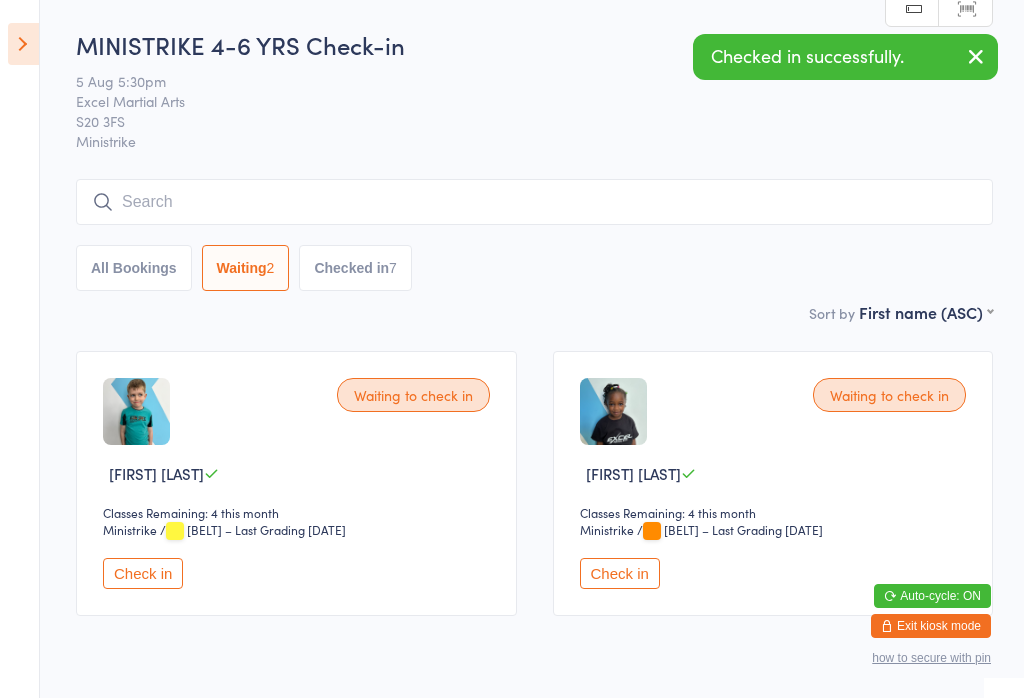 click on "Checked in  7" at bounding box center [355, 268] 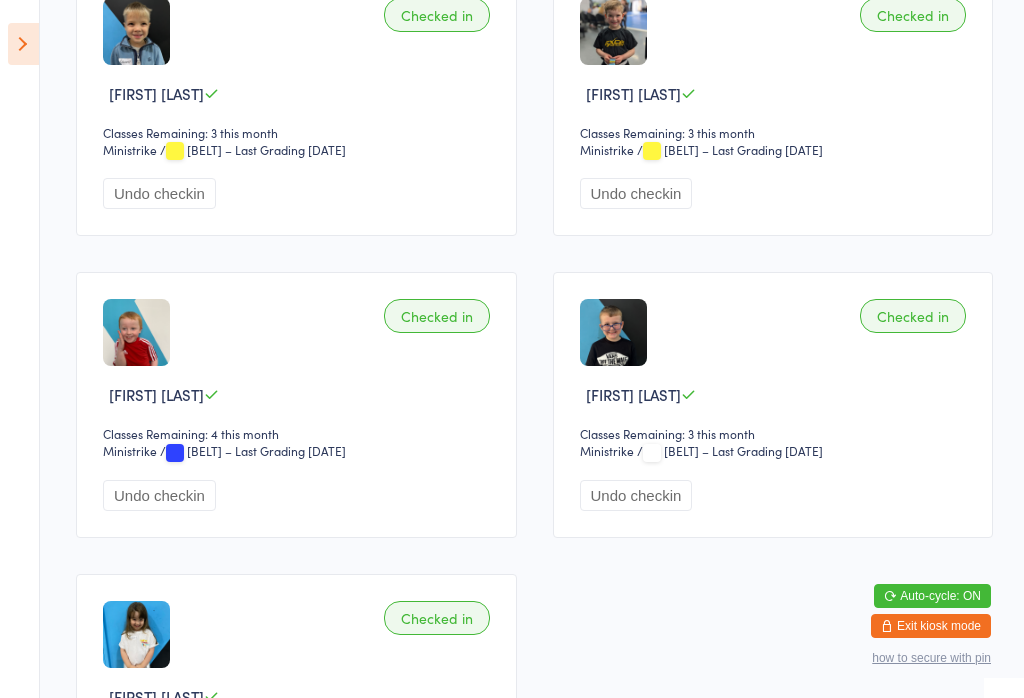 scroll, scrollTop: 690, scrollLeft: 0, axis: vertical 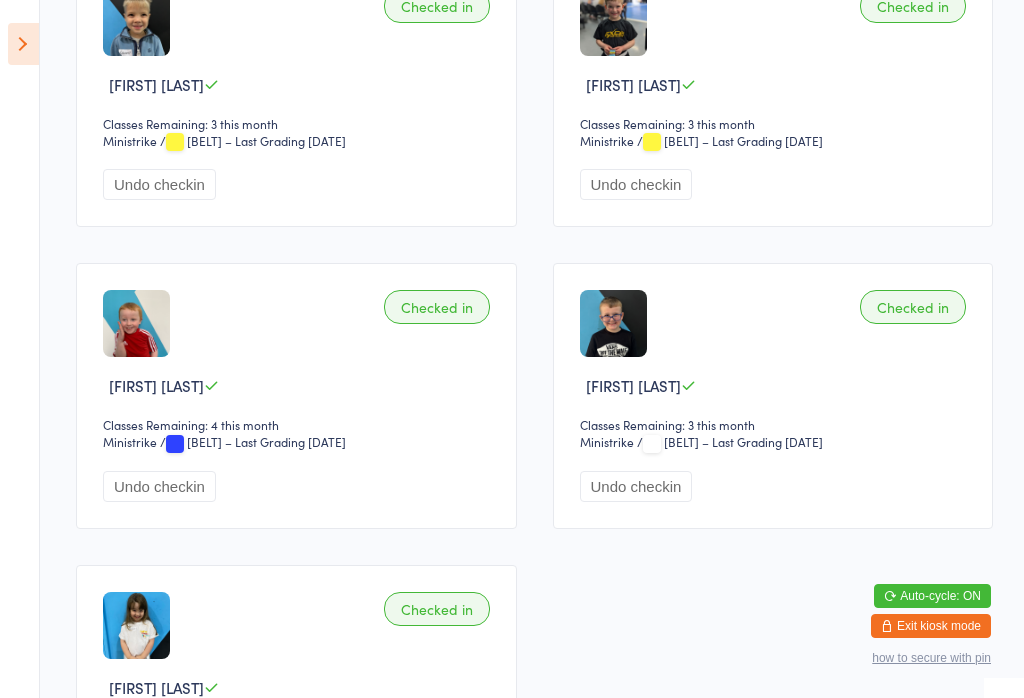click at bounding box center [23, 44] 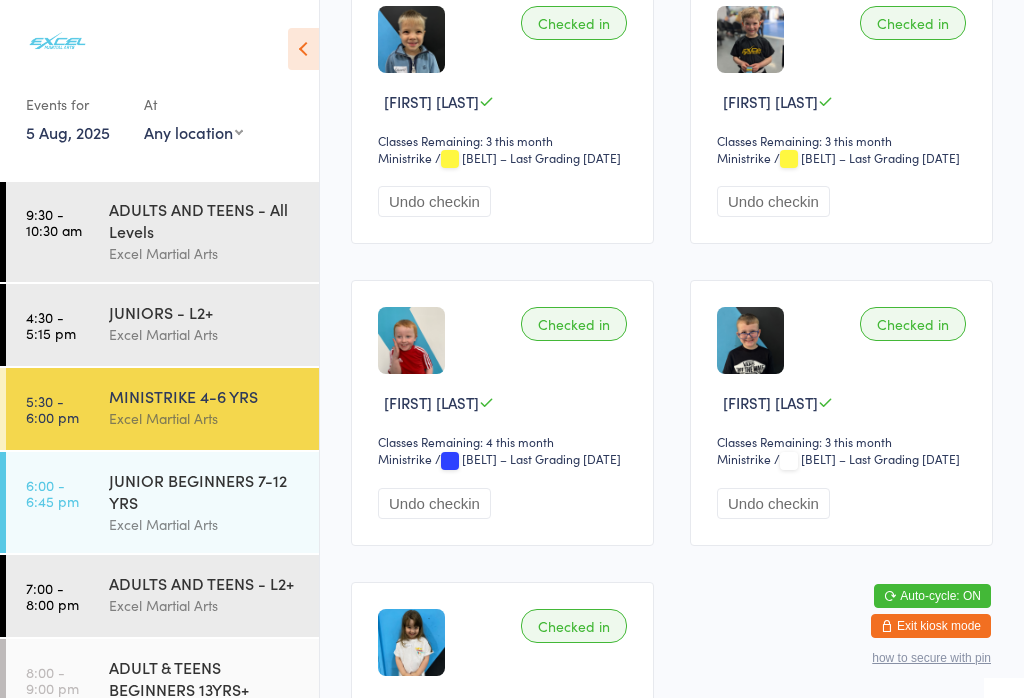 click on "5 Aug, 2025" at bounding box center (68, 132) 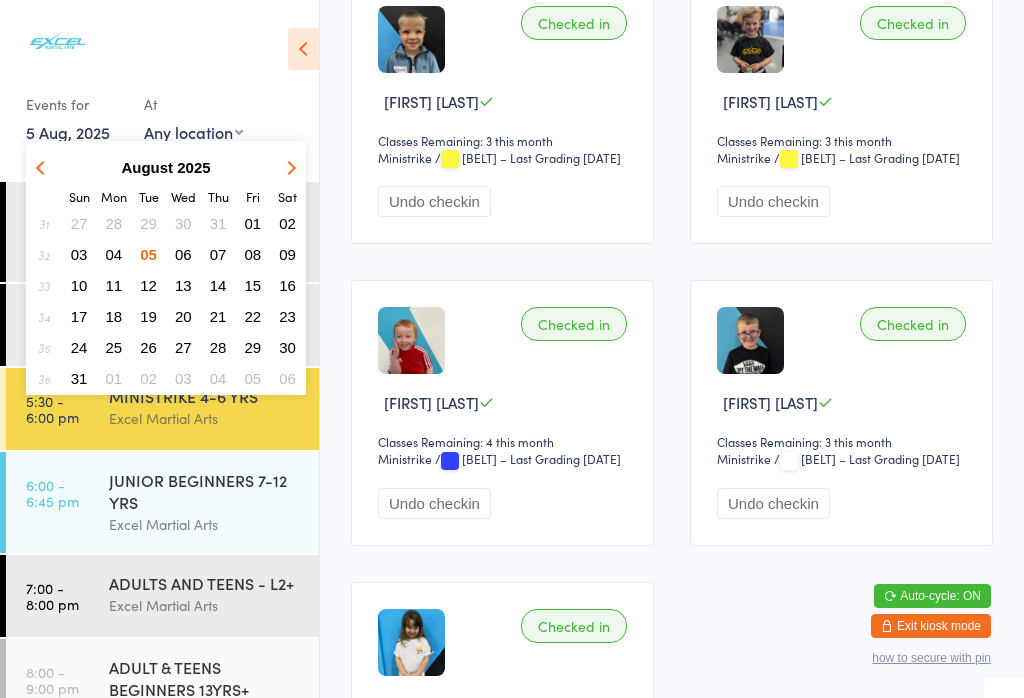 click on "06" at bounding box center [183, 254] 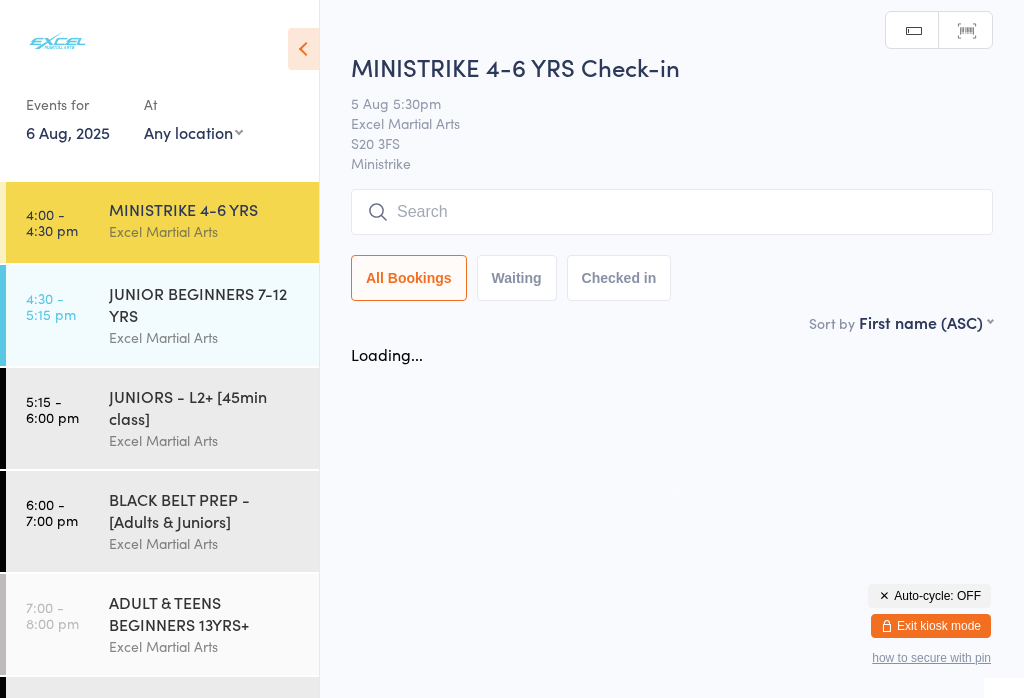 scroll, scrollTop: 0, scrollLeft: 0, axis: both 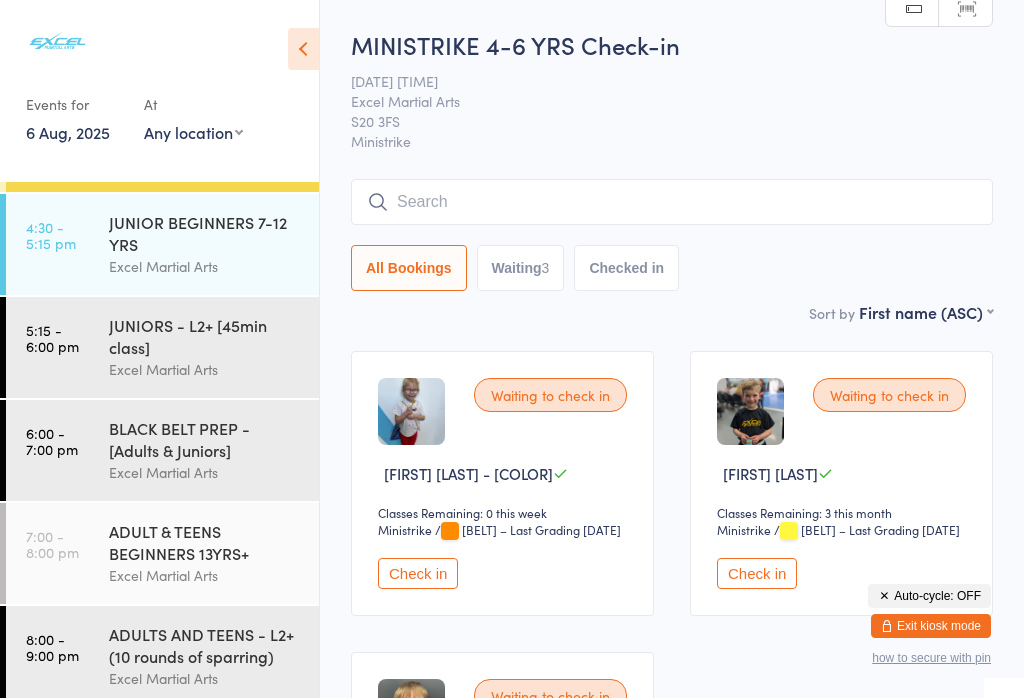 click on "Any location Phone call Phone call Rothervalley Studio [POSTAL CODE]" at bounding box center (193, 132) 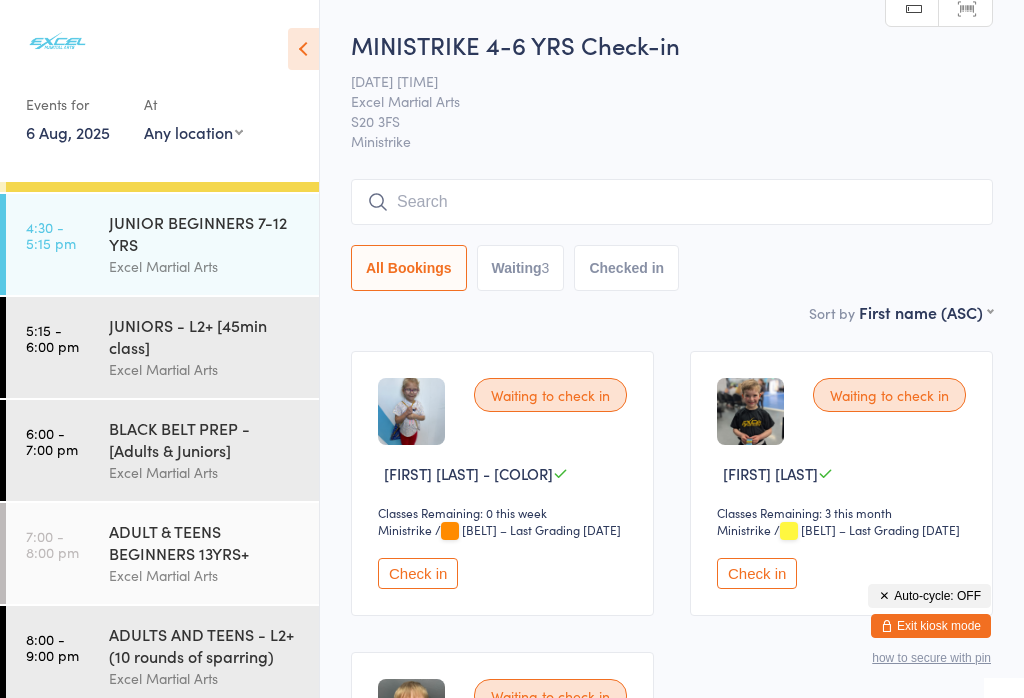 click on "Any location Phone call Phone call Rothervalley Studio [POSTAL CODE]" at bounding box center [193, 132] 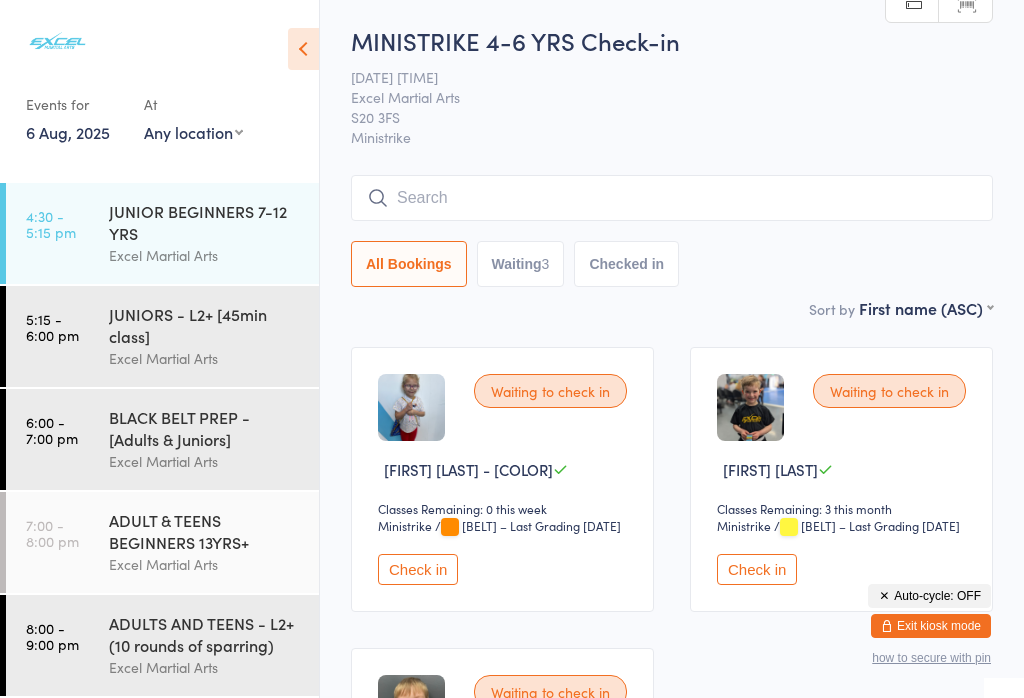 scroll, scrollTop: 39, scrollLeft: 0, axis: vertical 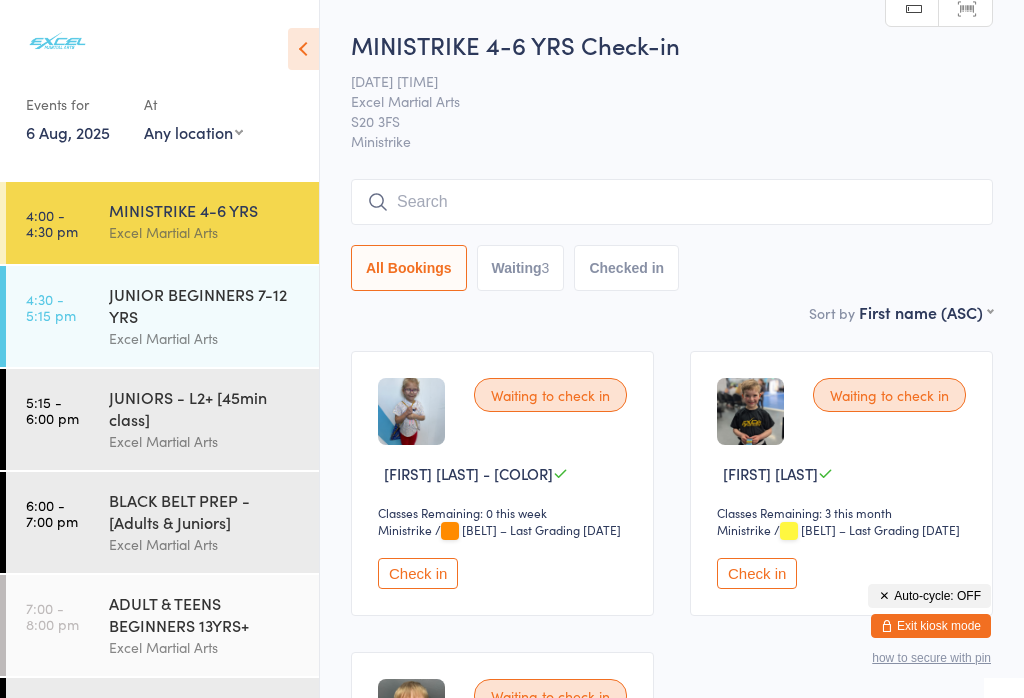 click on "JUNIOR BEGINNERS 7-12 YRS" at bounding box center [205, 305] 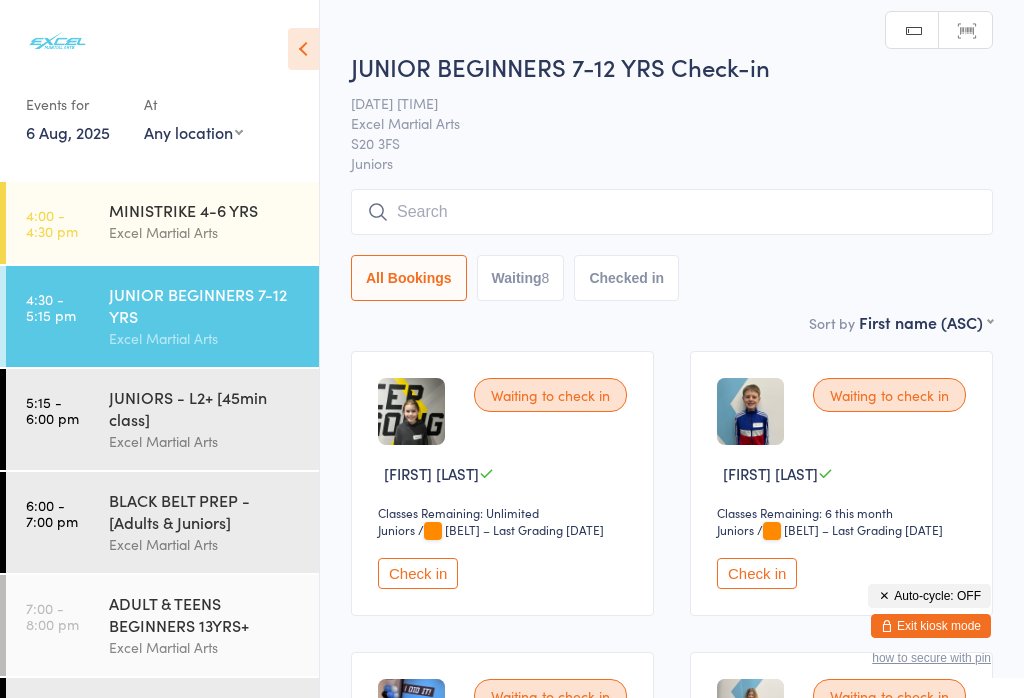 click on "Check in" at bounding box center [418, 573] 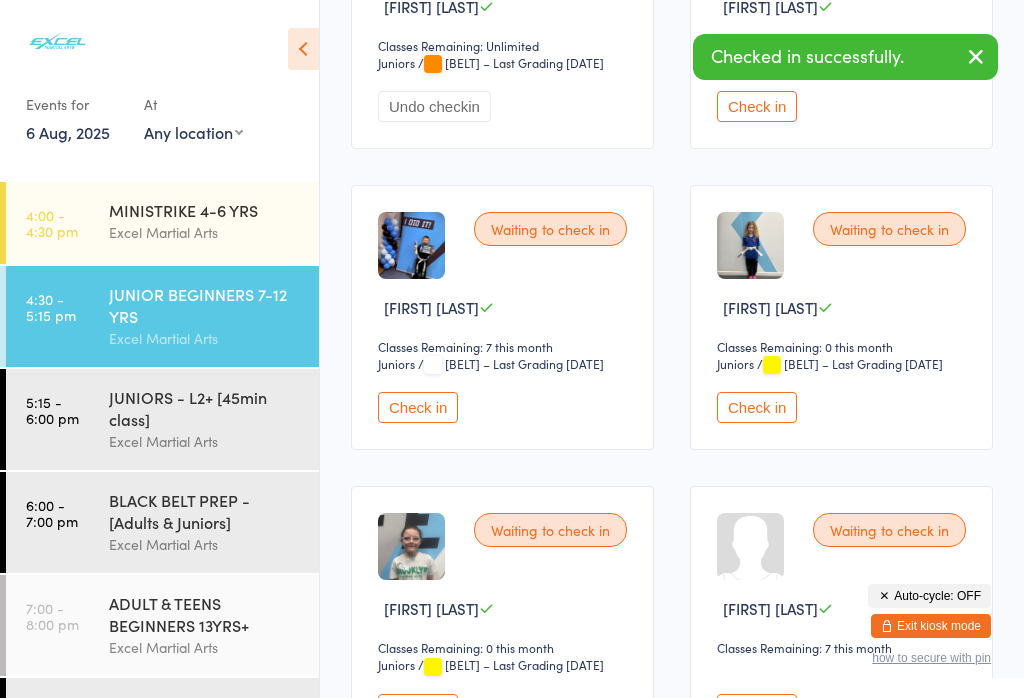 scroll, scrollTop: 469, scrollLeft: 0, axis: vertical 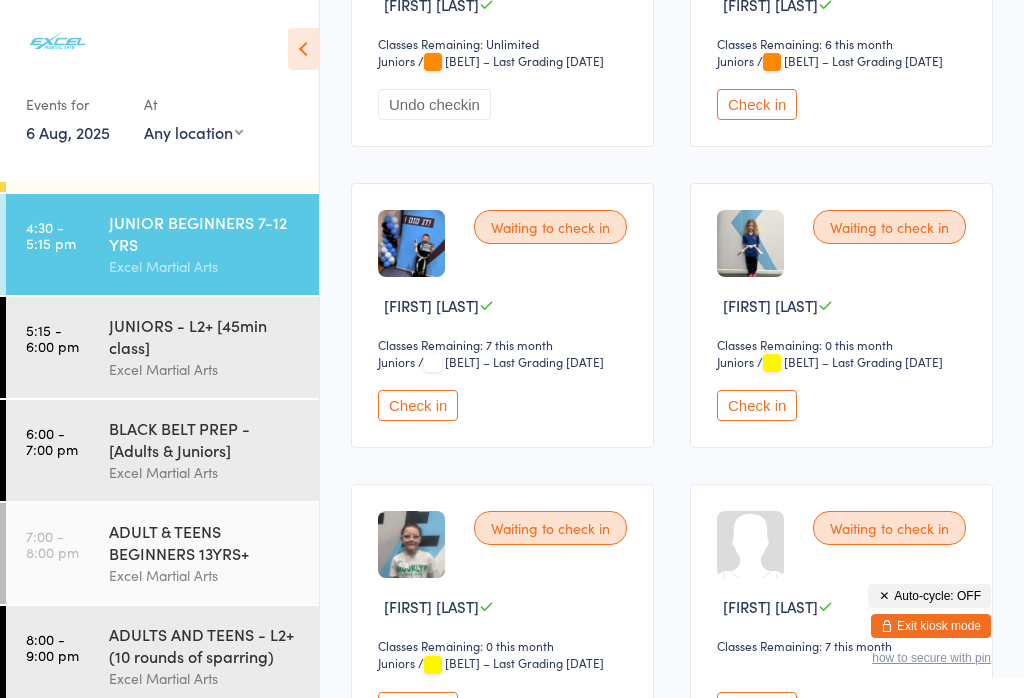 click on "ADULT & TEENS BEGINNERS 13YRS+" at bounding box center [205, 542] 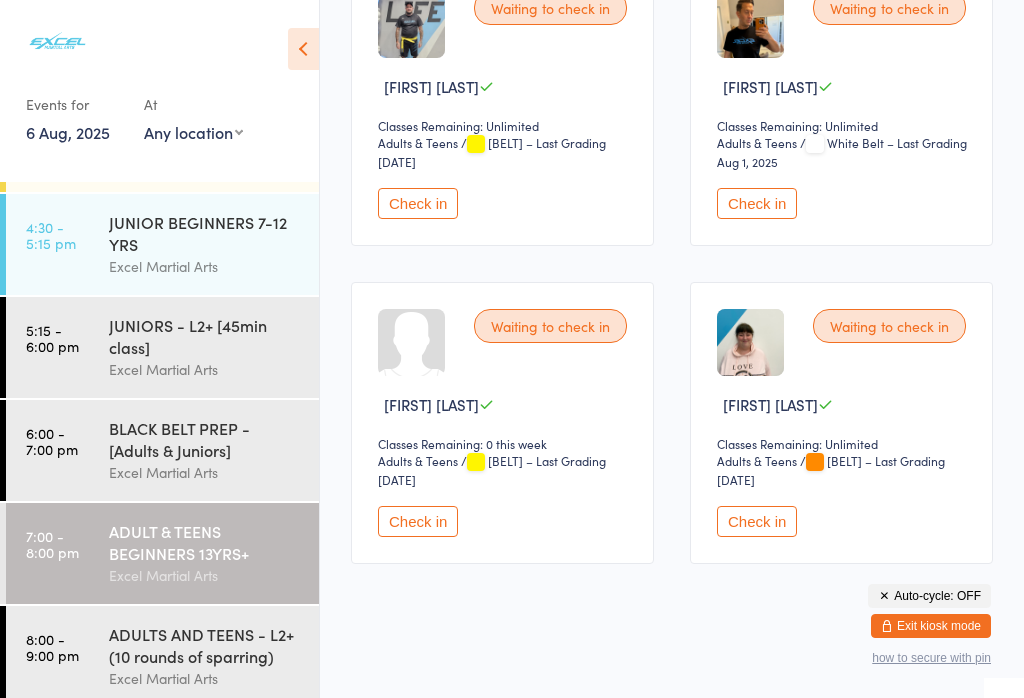 scroll, scrollTop: 386, scrollLeft: 0, axis: vertical 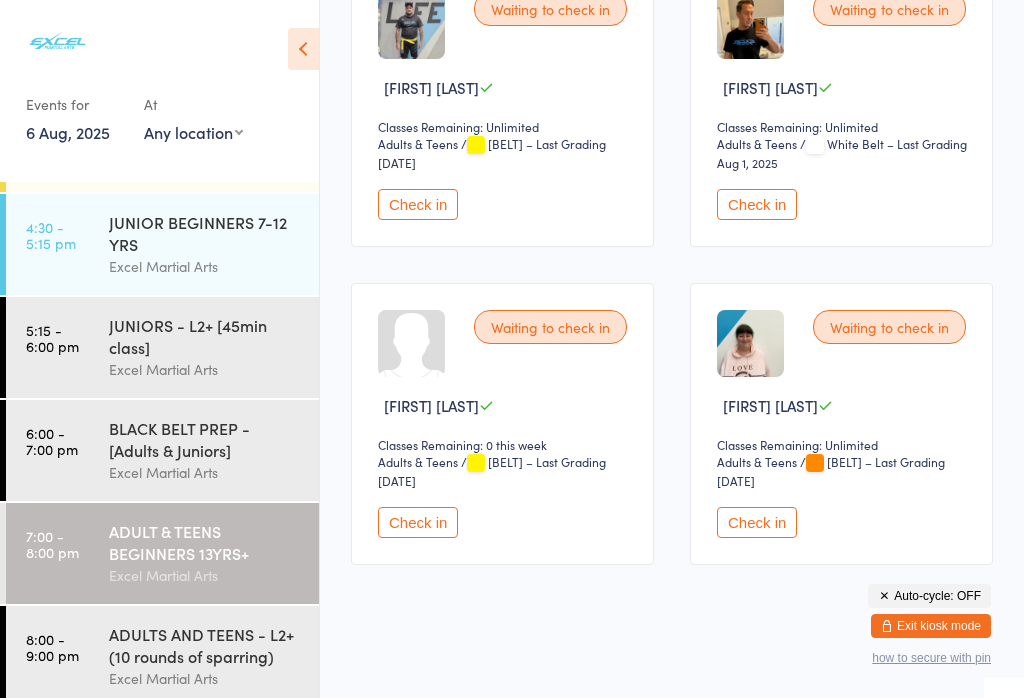 click on "Excel Martial Arts" at bounding box center (205, 369) 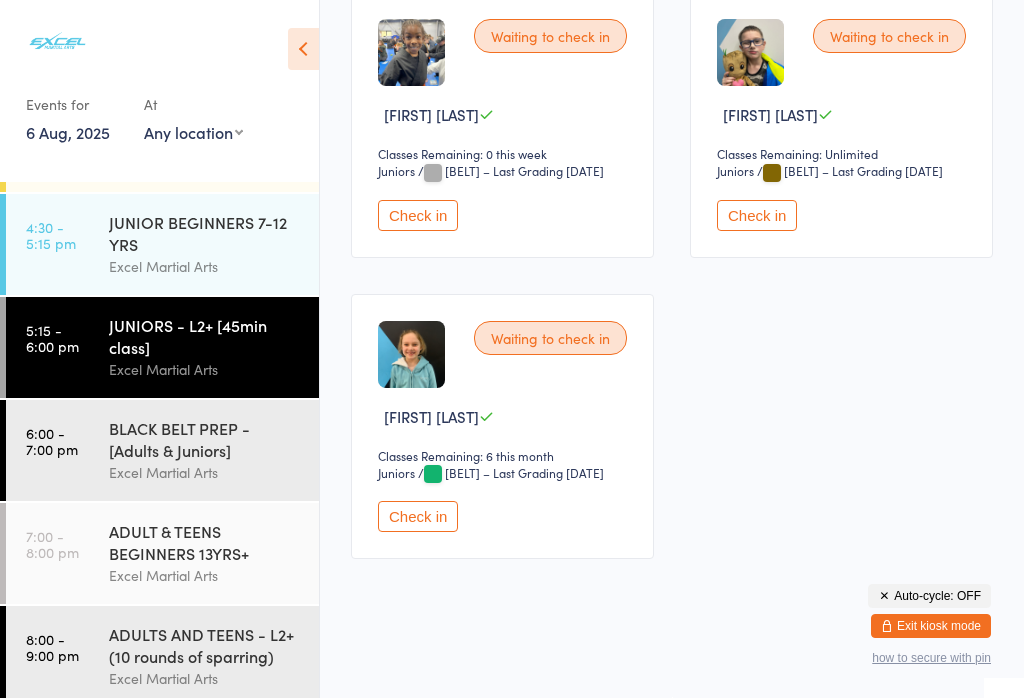 scroll, scrollTop: 2562, scrollLeft: 0, axis: vertical 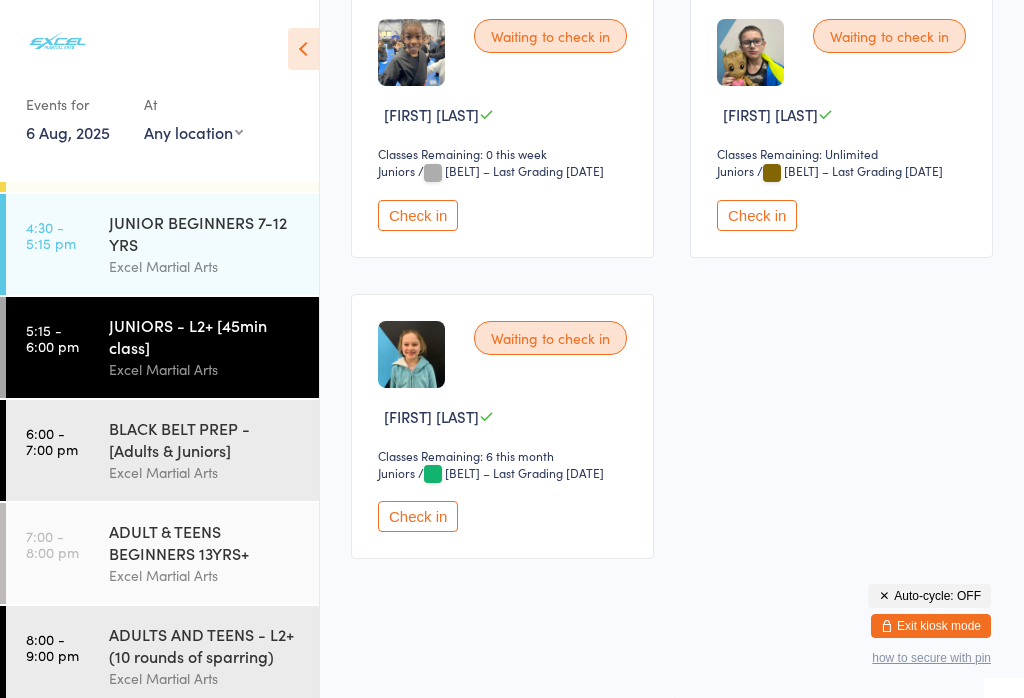 click on "JUNIOR BEGINNERS 7-12 YRS" at bounding box center (205, 233) 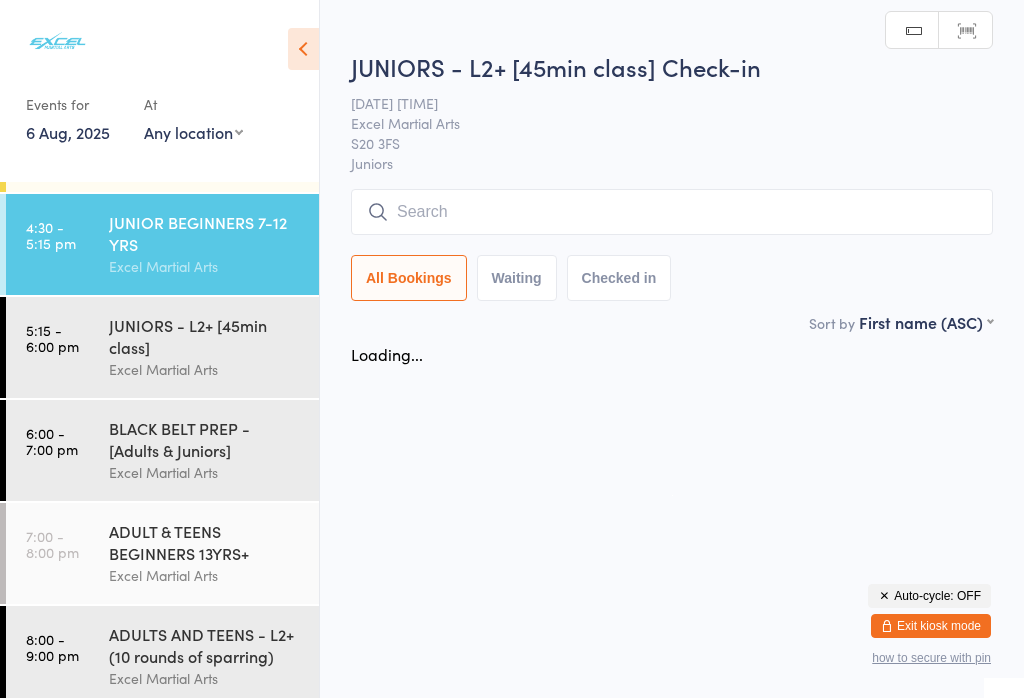 scroll, scrollTop: 0, scrollLeft: 0, axis: both 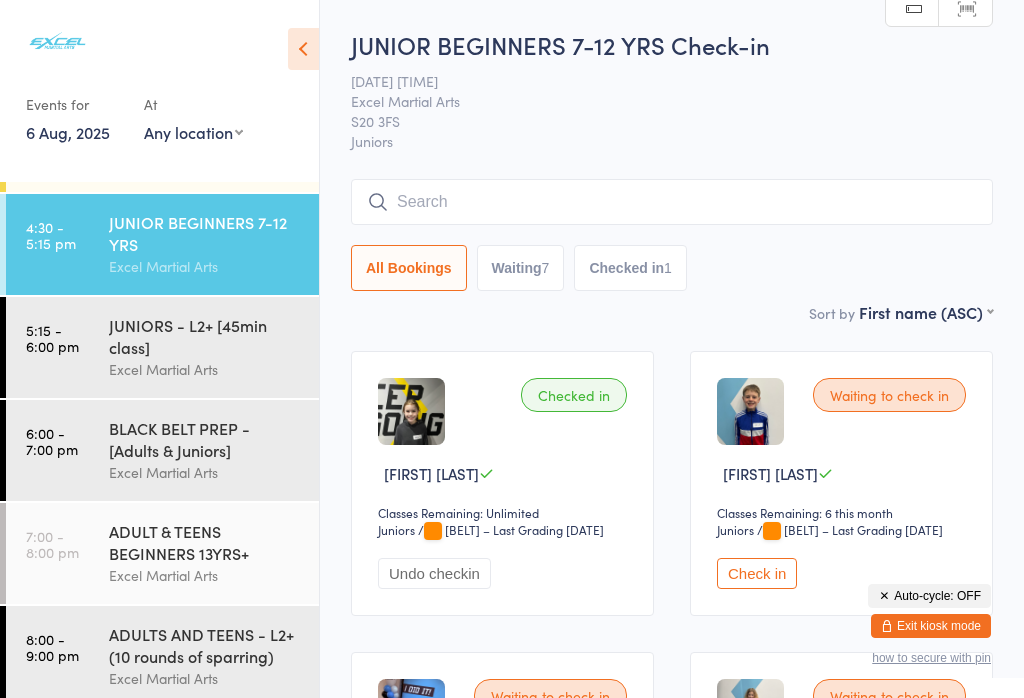 click at bounding box center [303, 49] 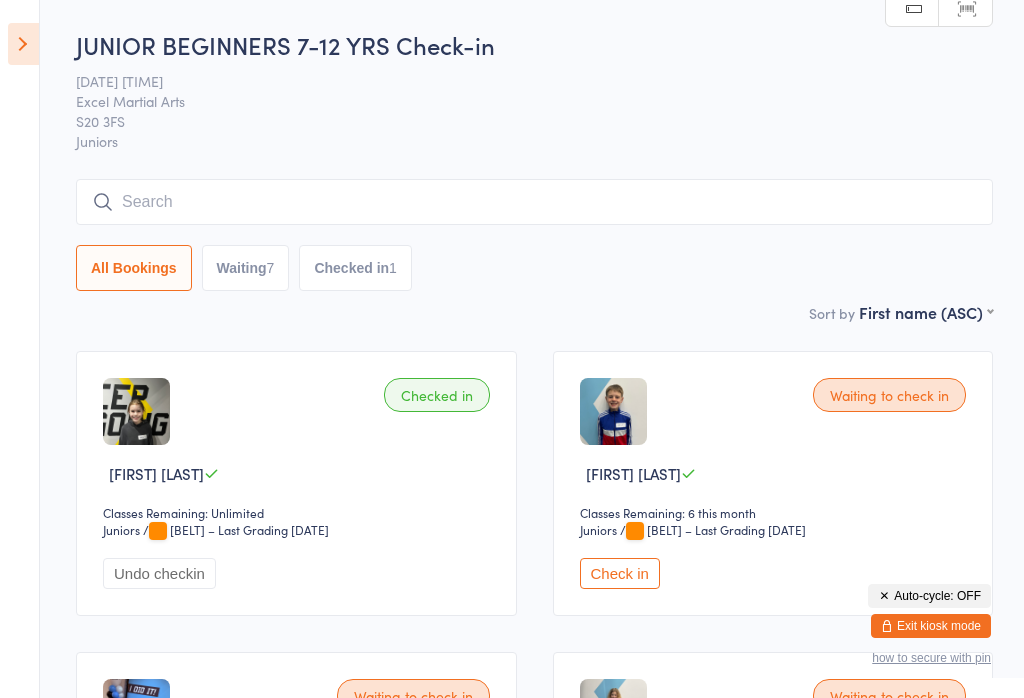 click at bounding box center (23, 44) 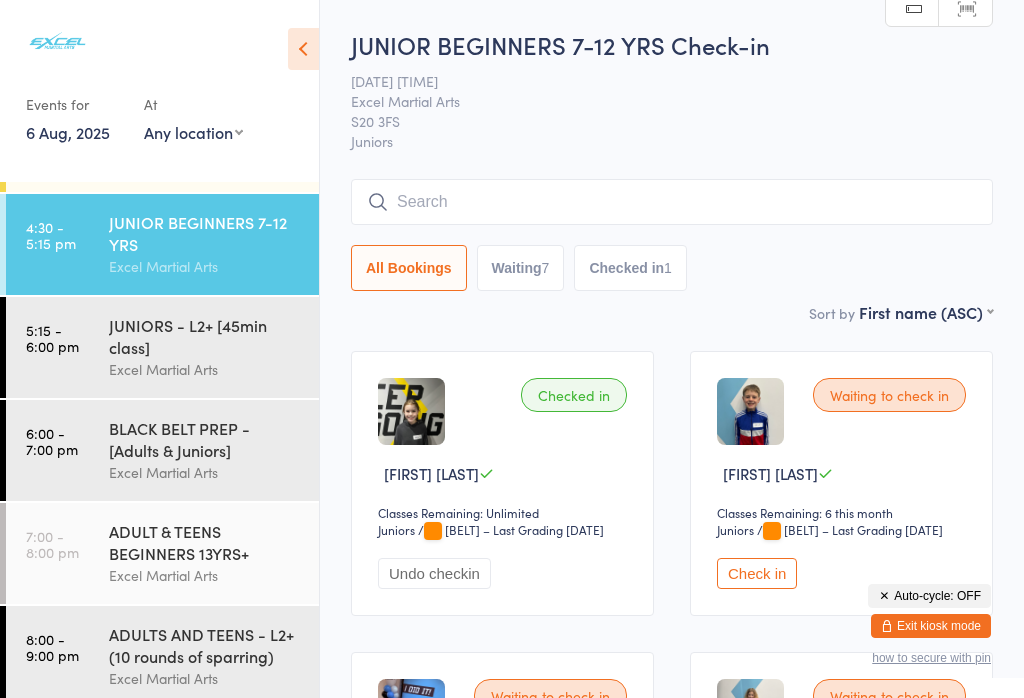scroll, scrollTop: 0, scrollLeft: 0, axis: both 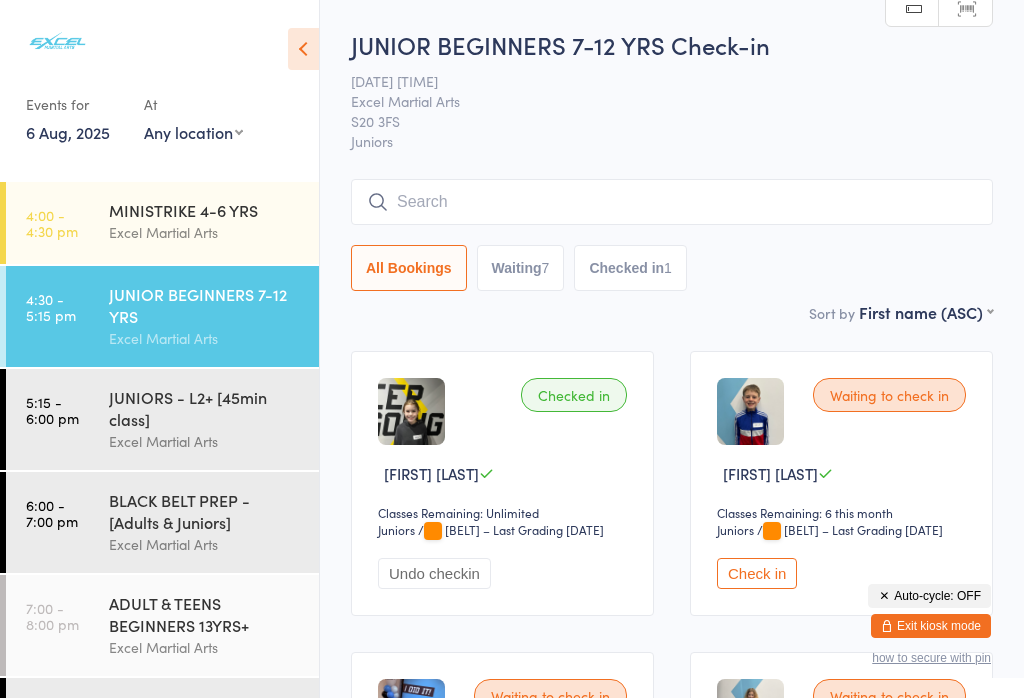 click on "6 Aug, 2025" at bounding box center [68, 132] 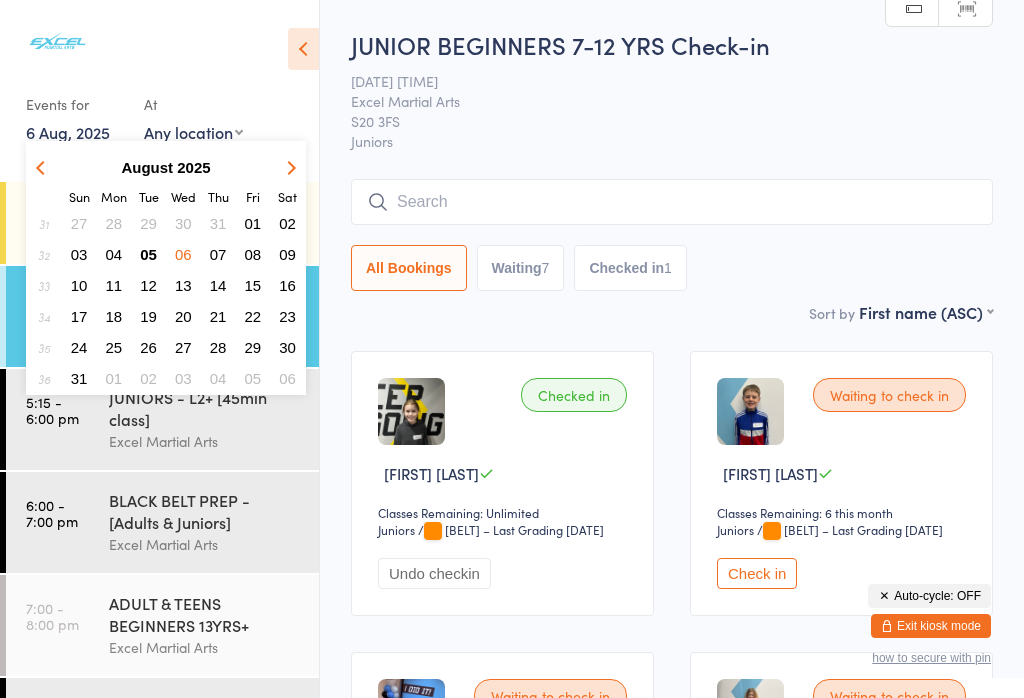 click on "05" at bounding box center [148, 254] 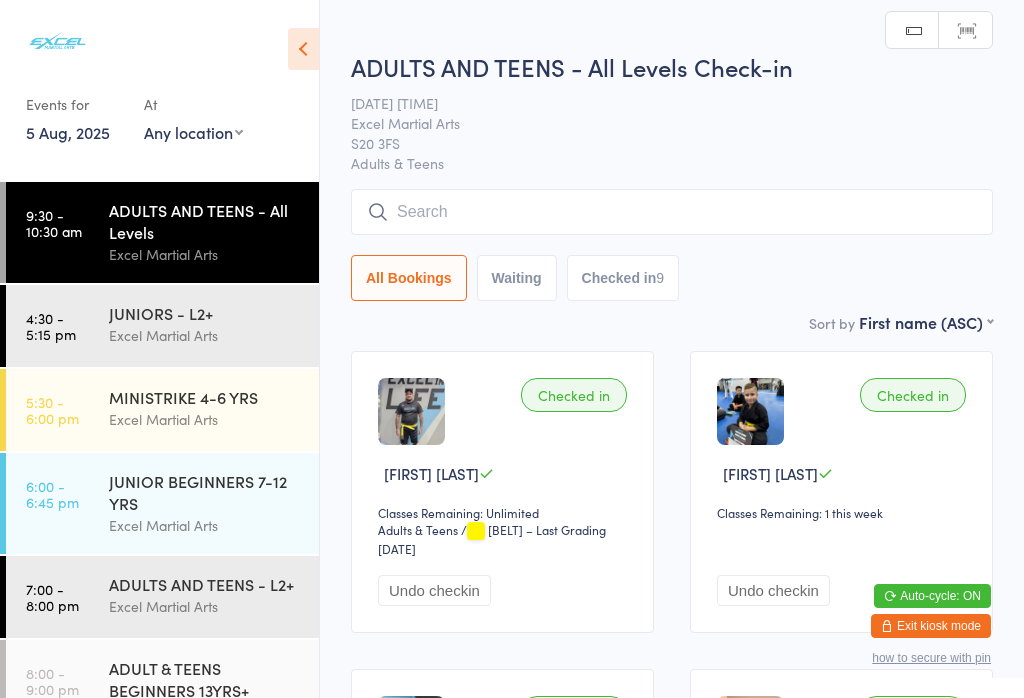 click on "JUNIOR BEGINNERS 7-12 YRS" at bounding box center (205, 492) 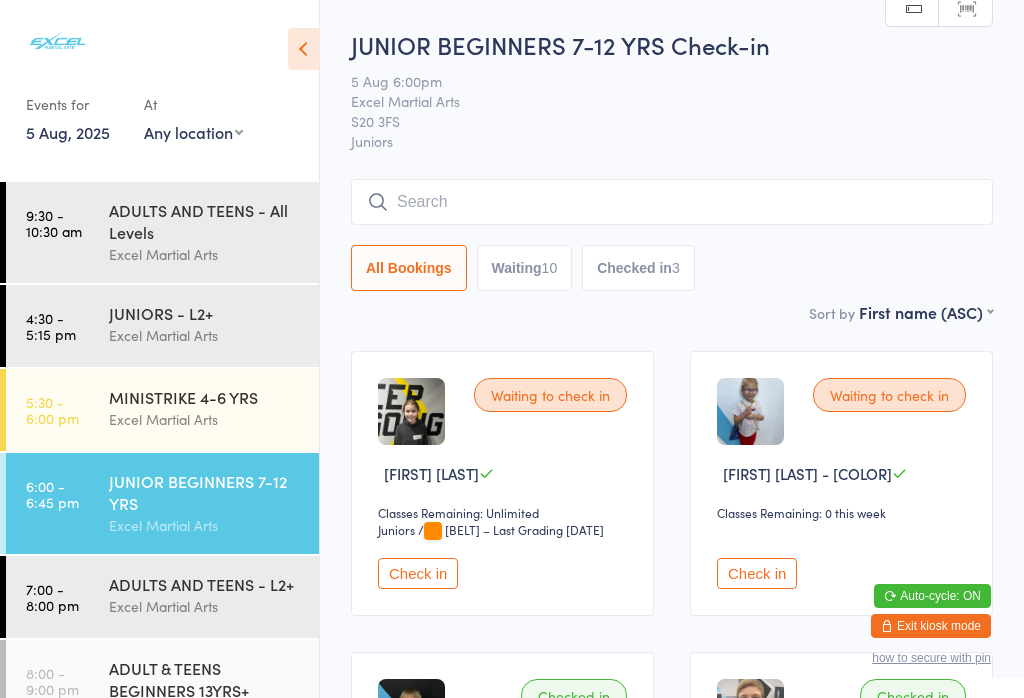 click on "Check in" at bounding box center [757, 573] 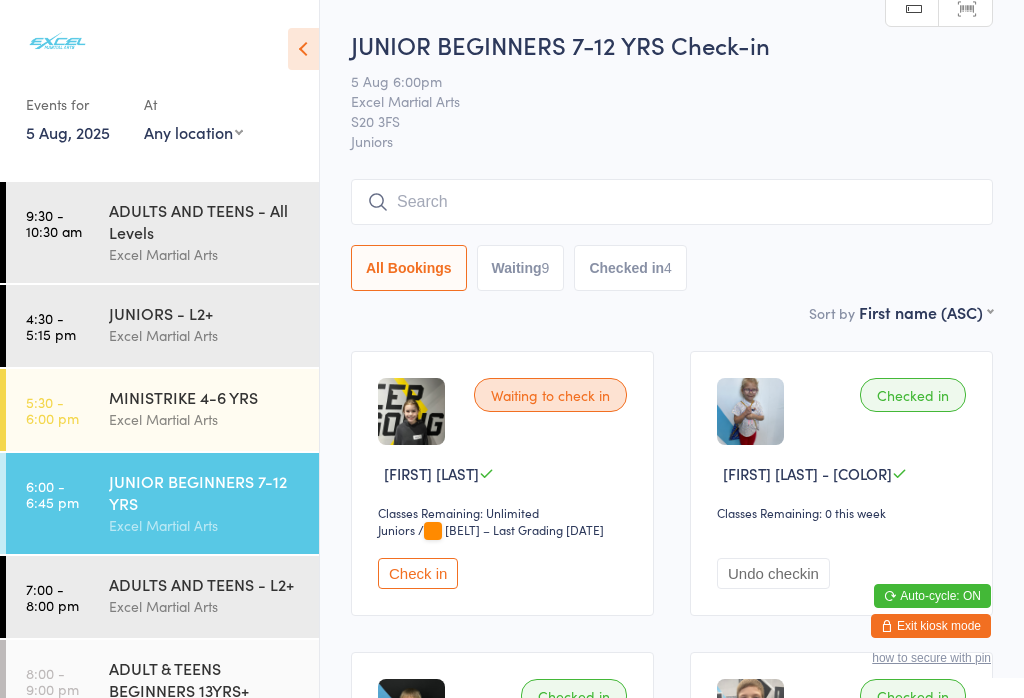 click on "[TIME] - [TIME] JUNIOR BEGINNERS 7-12 YRS Excel Martial Arts" at bounding box center [162, 503] 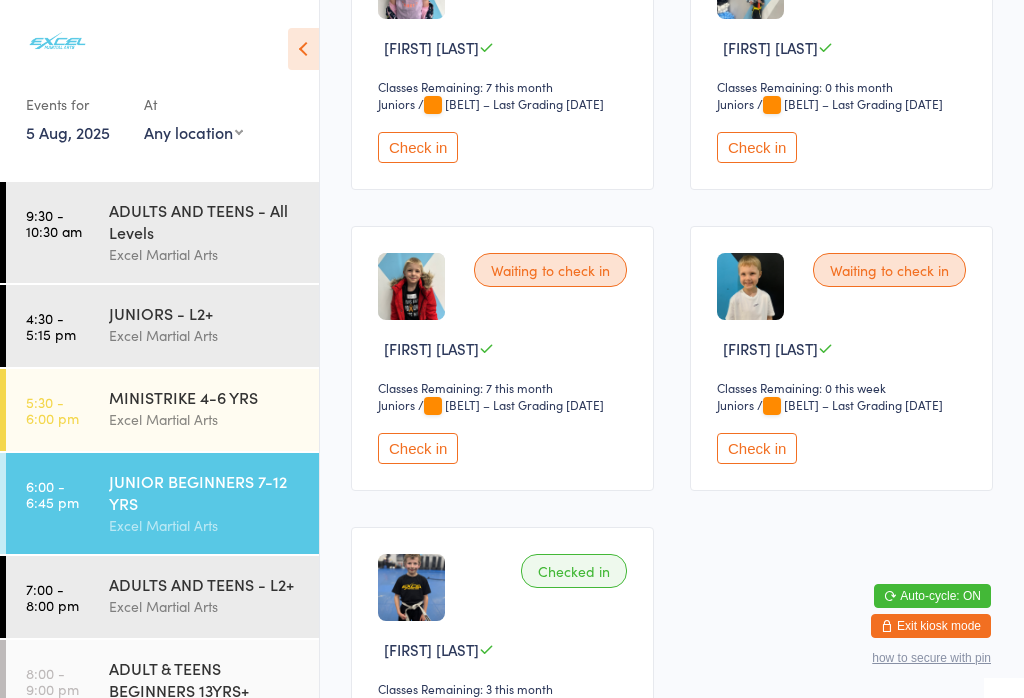 scroll, scrollTop: 1586, scrollLeft: 0, axis: vertical 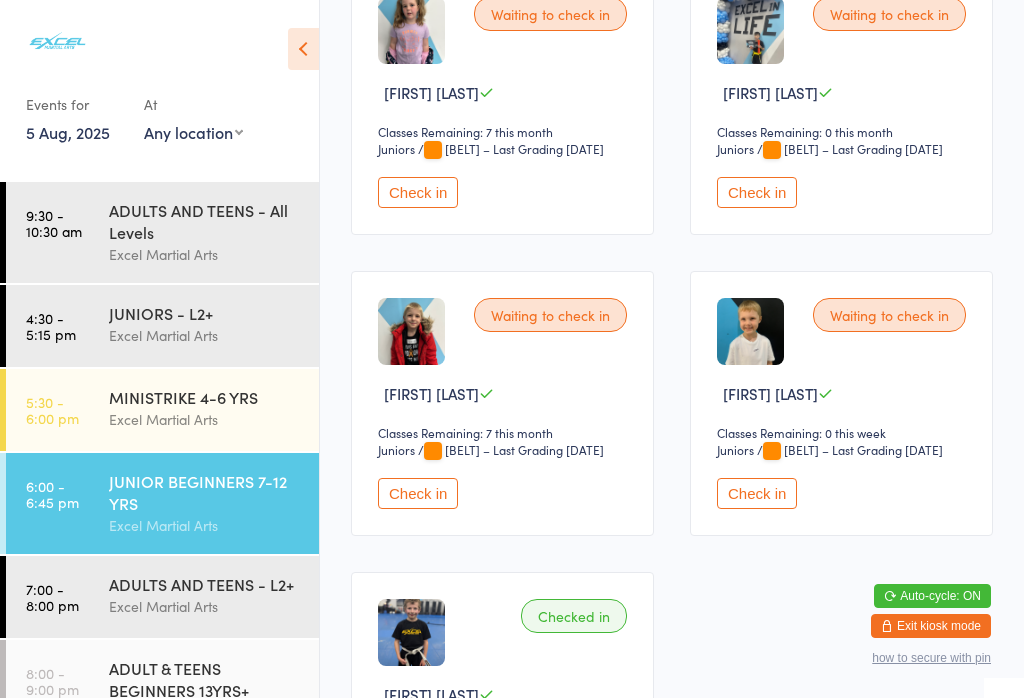 click on "Check in" at bounding box center (418, 192) 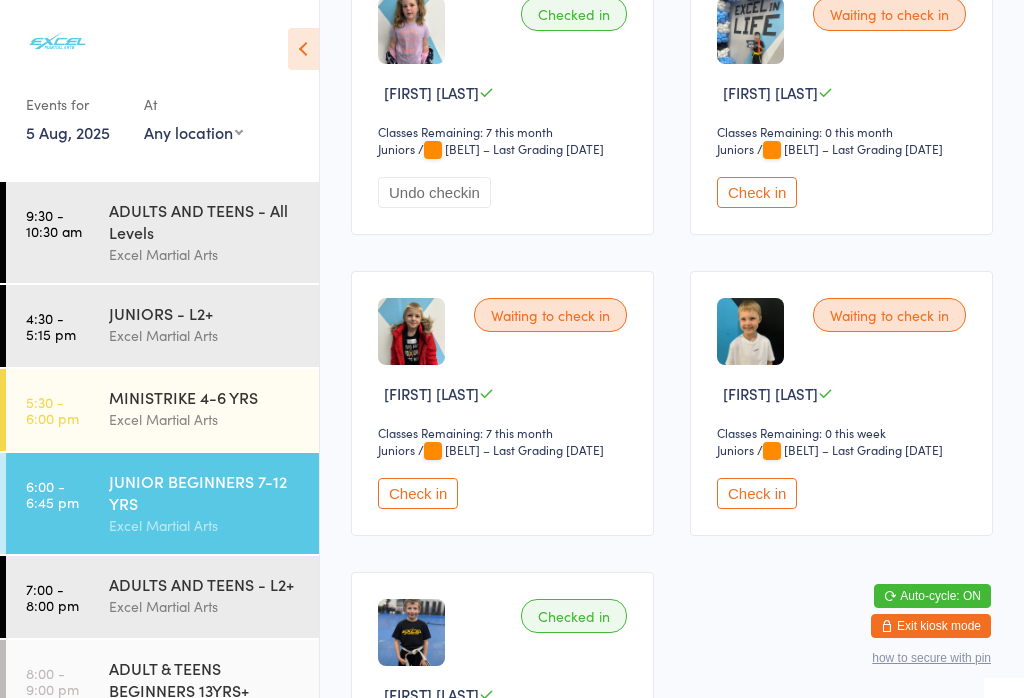 click on "Check in" at bounding box center [757, 493] 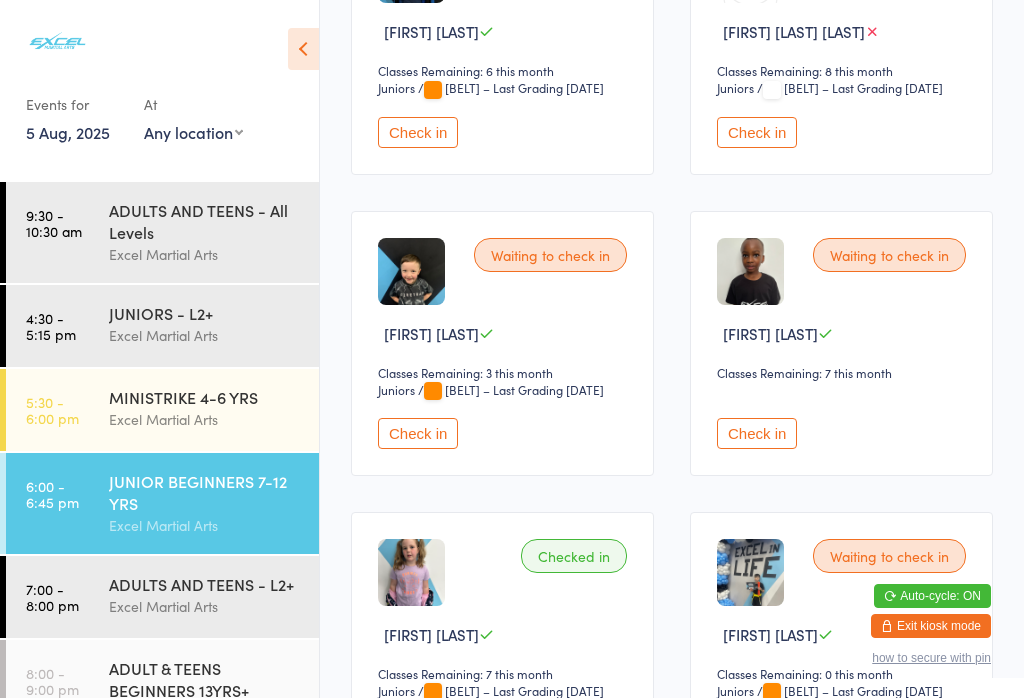 scroll, scrollTop: 1027, scrollLeft: 0, axis: vertical 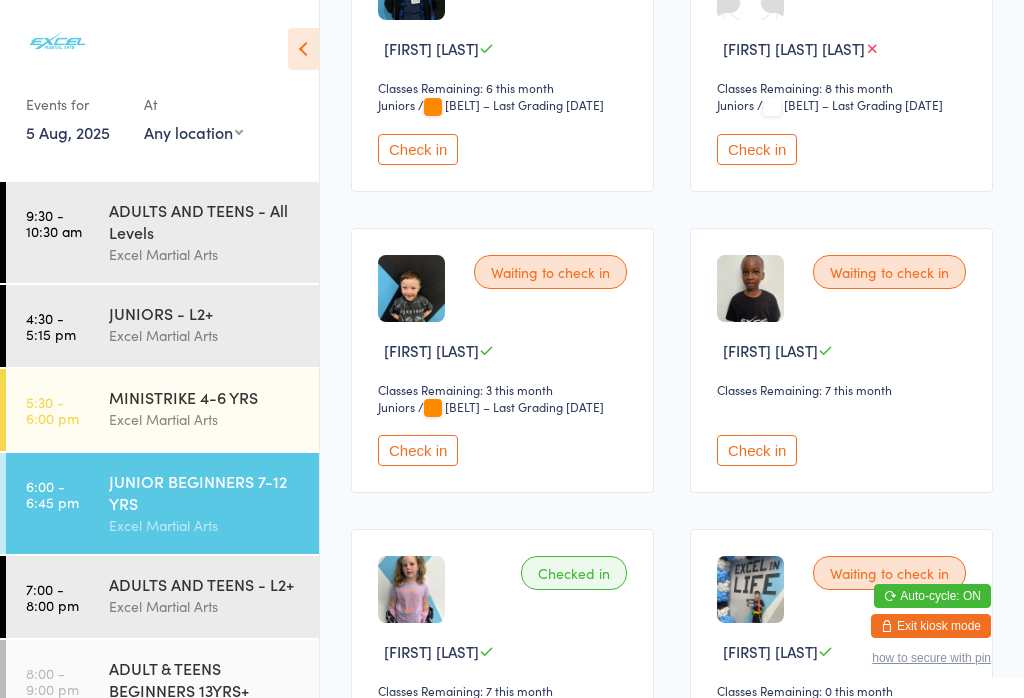 click on "Check in" at bounding box center [418, 450] 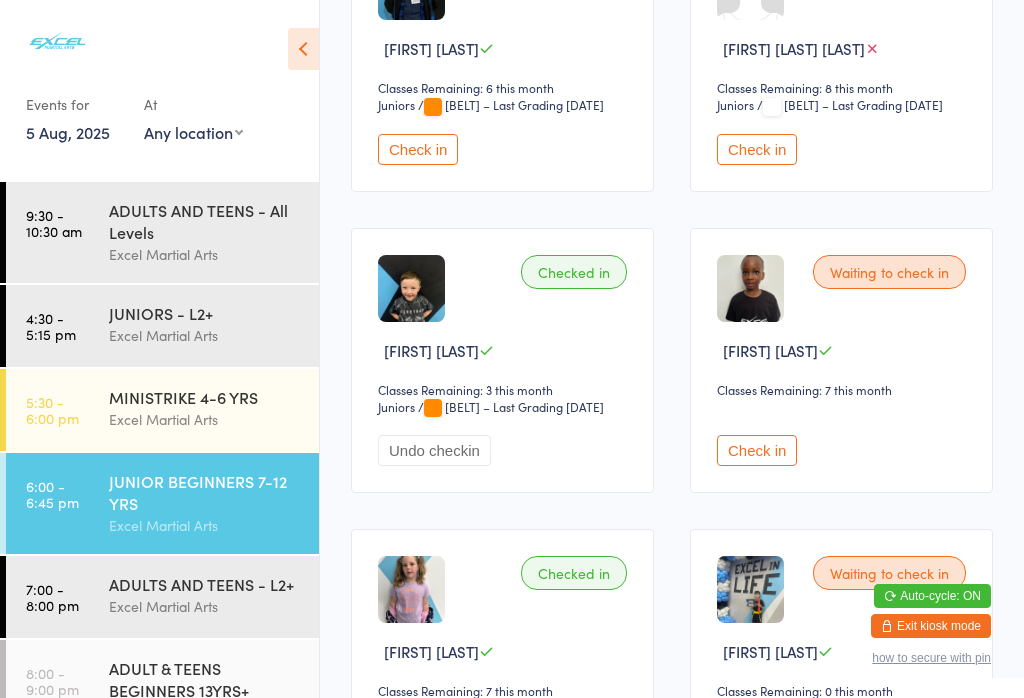 click on "JUNIOR BEGINNERS 7-12 YRS" at bounding box center (205, 492) 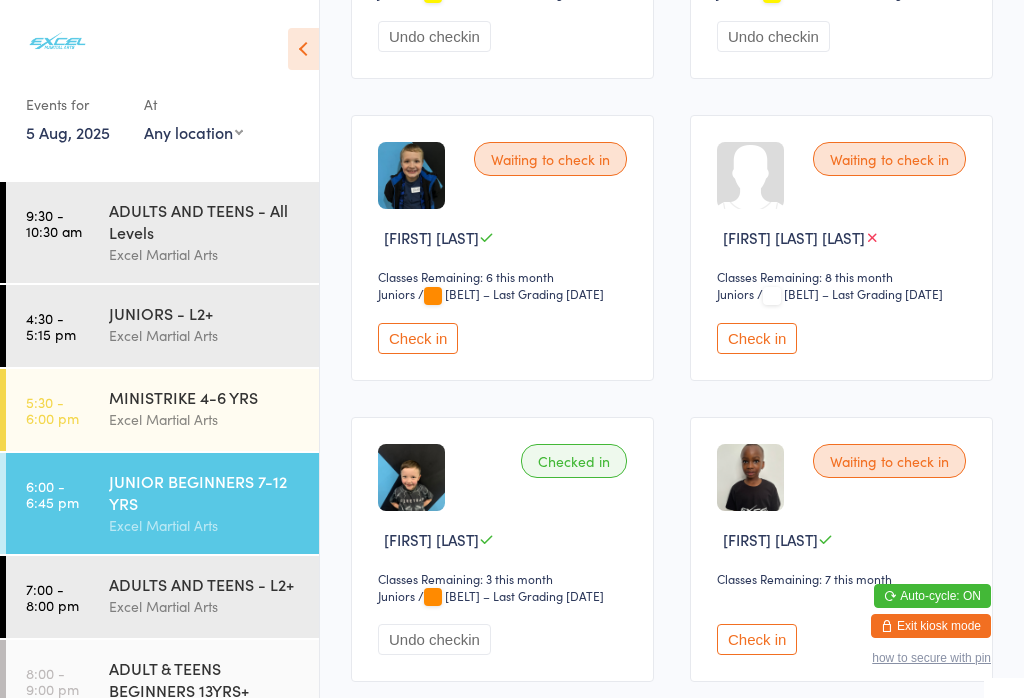 scroll, scrollTop: 850, scrollLeft: 0, axis: vertical 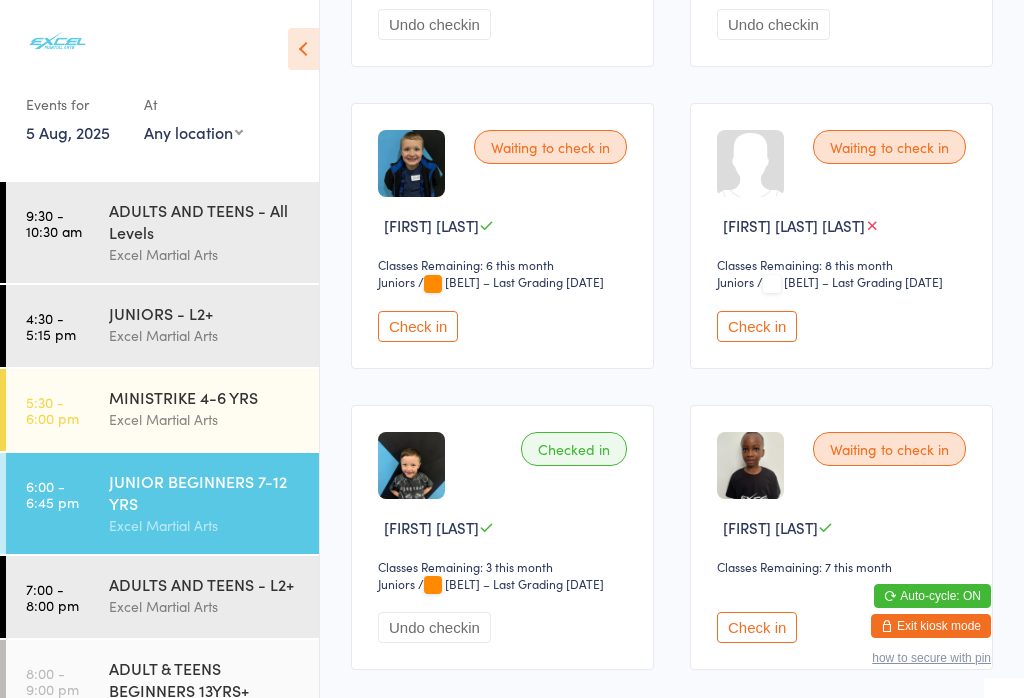 click on "Check in" at bounding box center [757, 326] 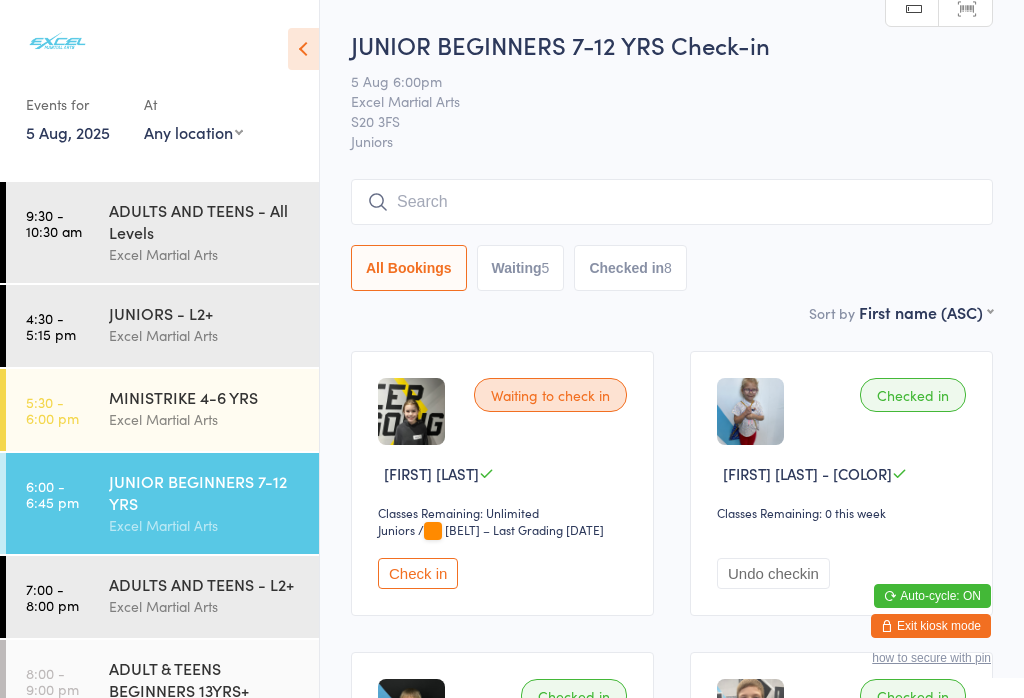scroll, scrollTop: 0, scrollLeft: 0, axis: both 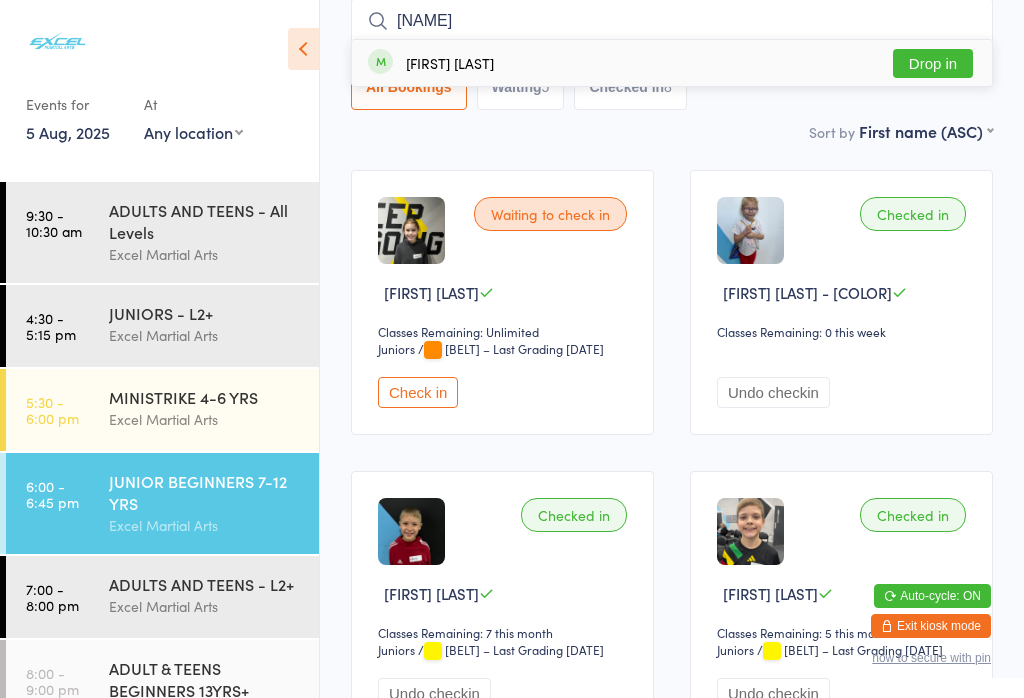 type on "[NAME]" 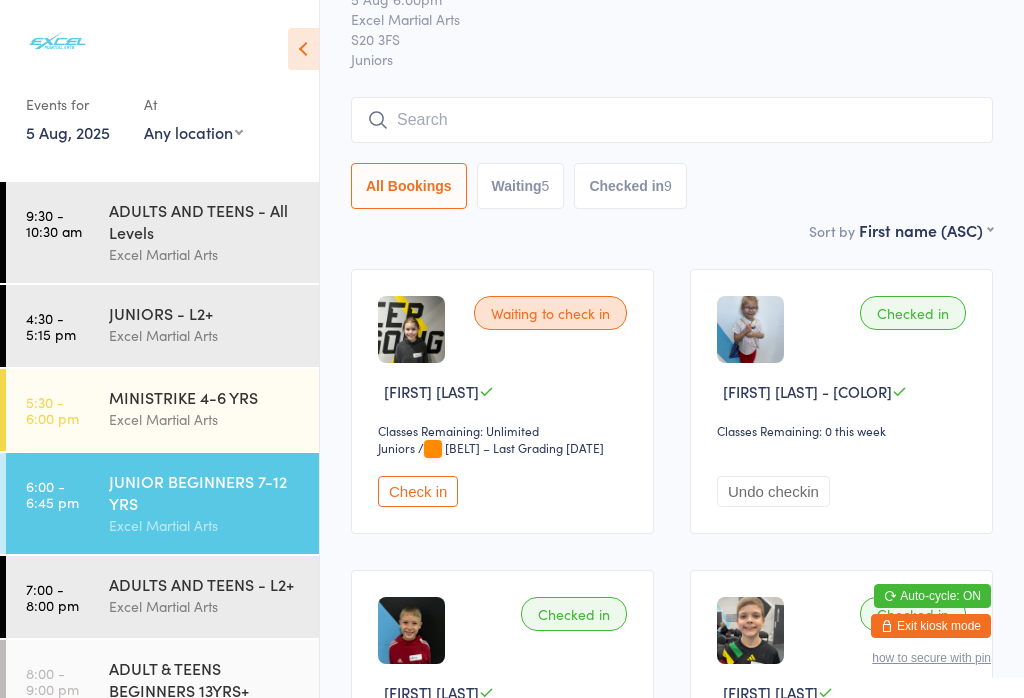 scroll, scrollTop: 89, scrollLeft: 0, axis: vertical 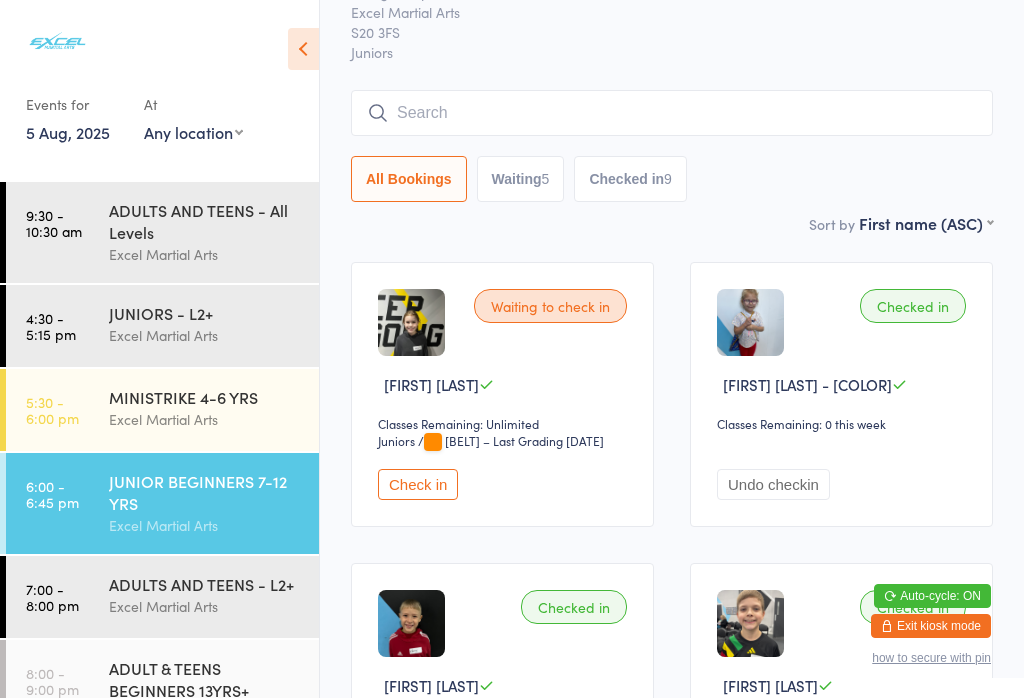 click on "5" at bounding box center [546, 179] 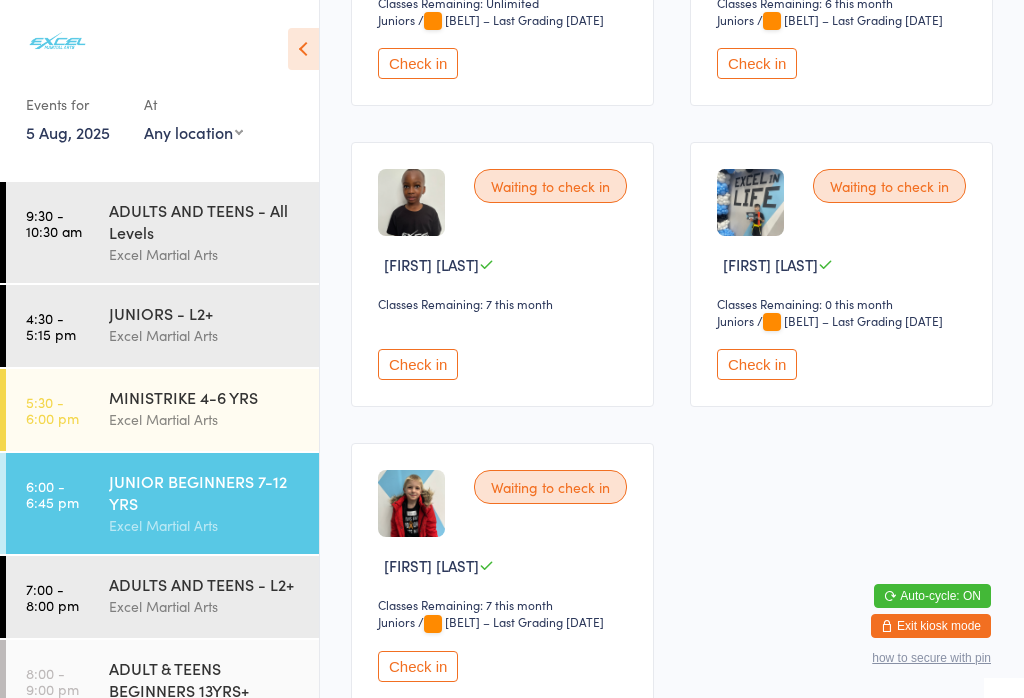 scroll, scrollTop: 511, scrollLeft: 0, axis: vertical 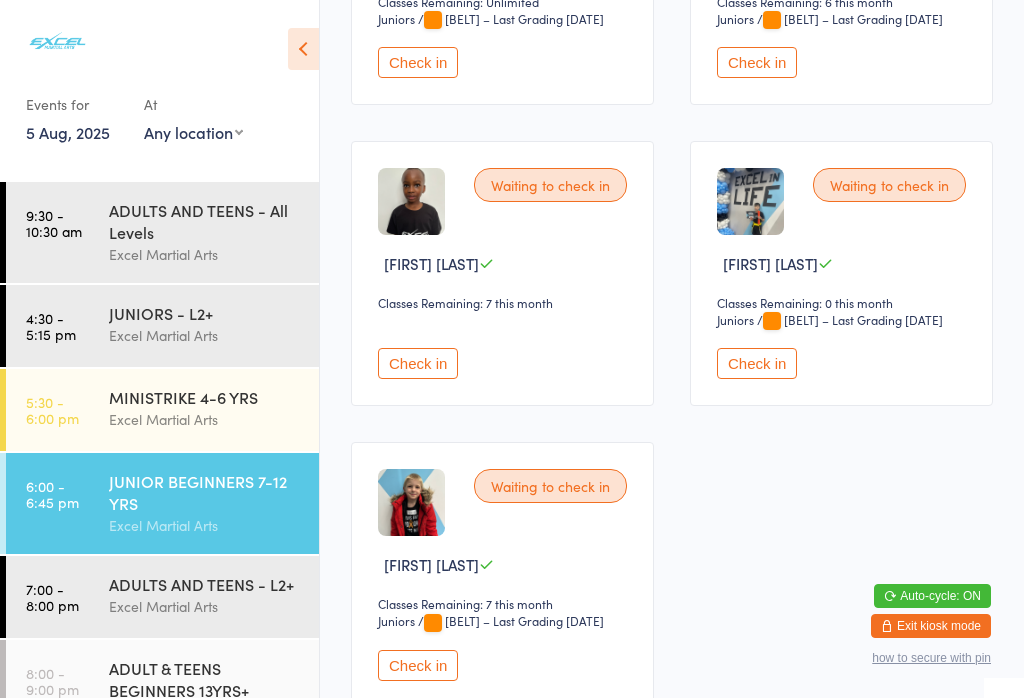 click on "Check in" at bounding box center (757, 363) 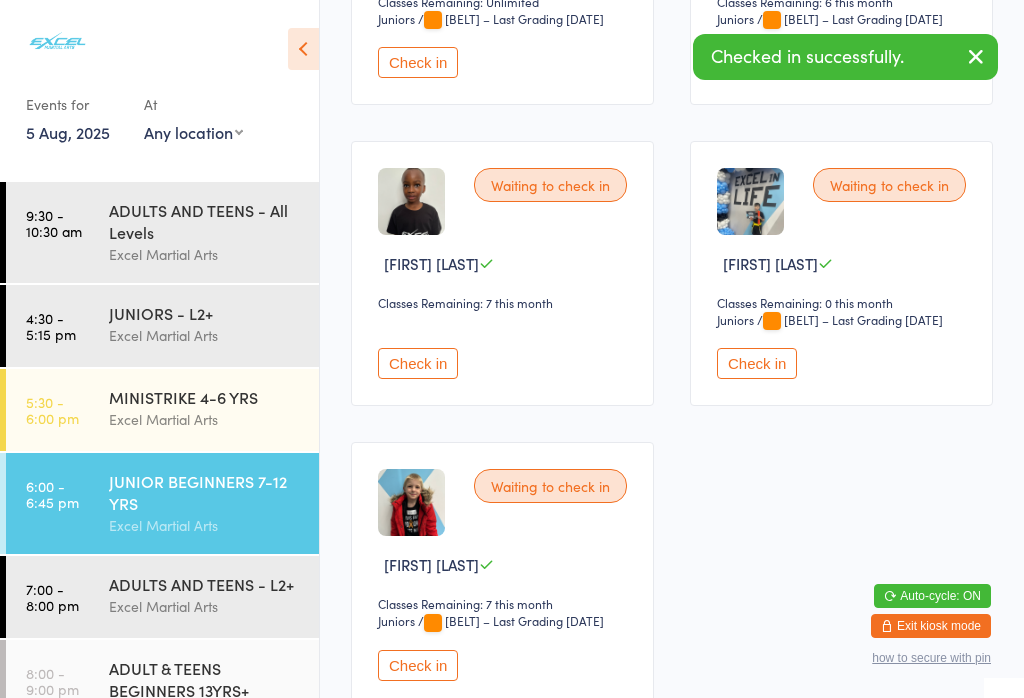 scroll, scrollTop: 386, scrollLeft: 0, axis: vertical 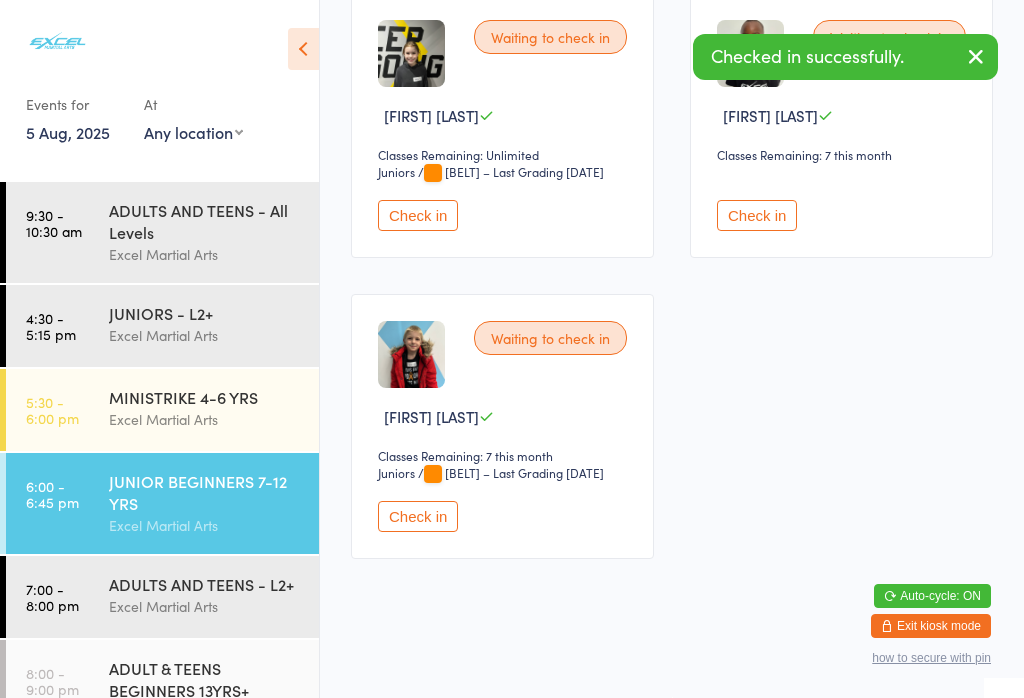 click on "Check in" at bounding box center [418, 516] 